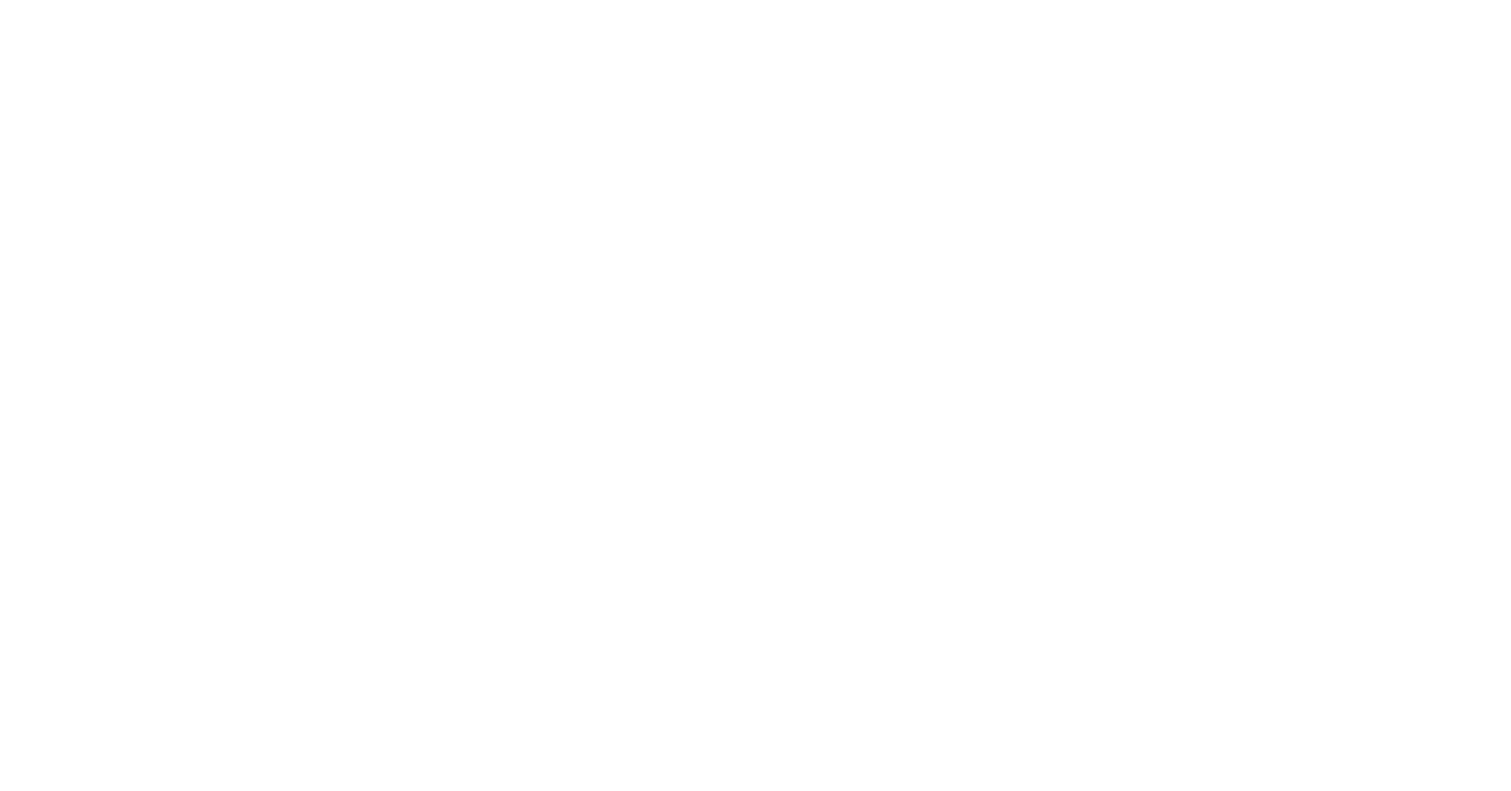 scroll, scrollTop: 0, scrollLeft: 0, axis: both 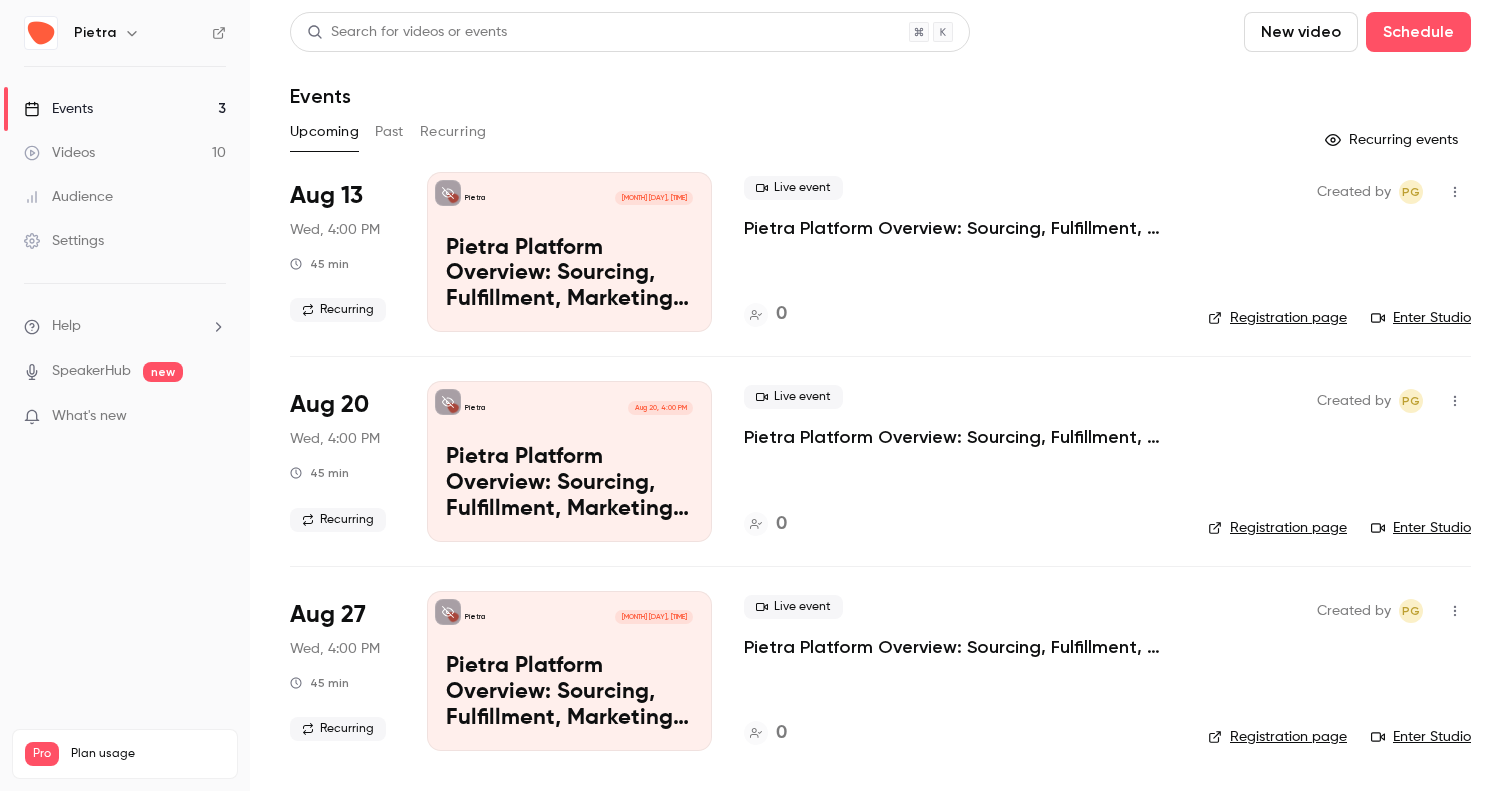 click on "Upcoming Past Recurring" at bounding box center (880, 136) 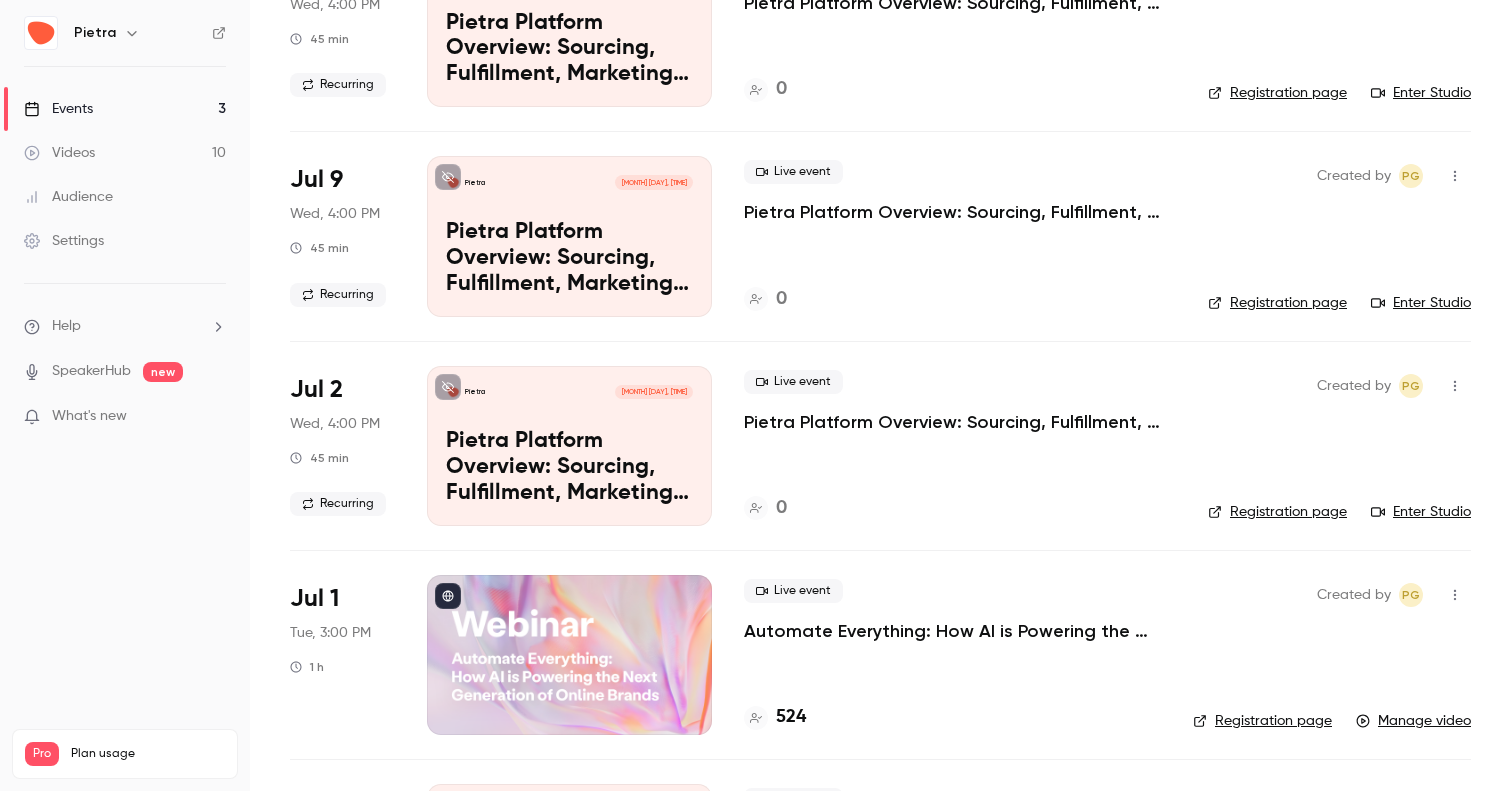 scroll, scrollTop: 1216, scrollLeft: 0, axis: vertical 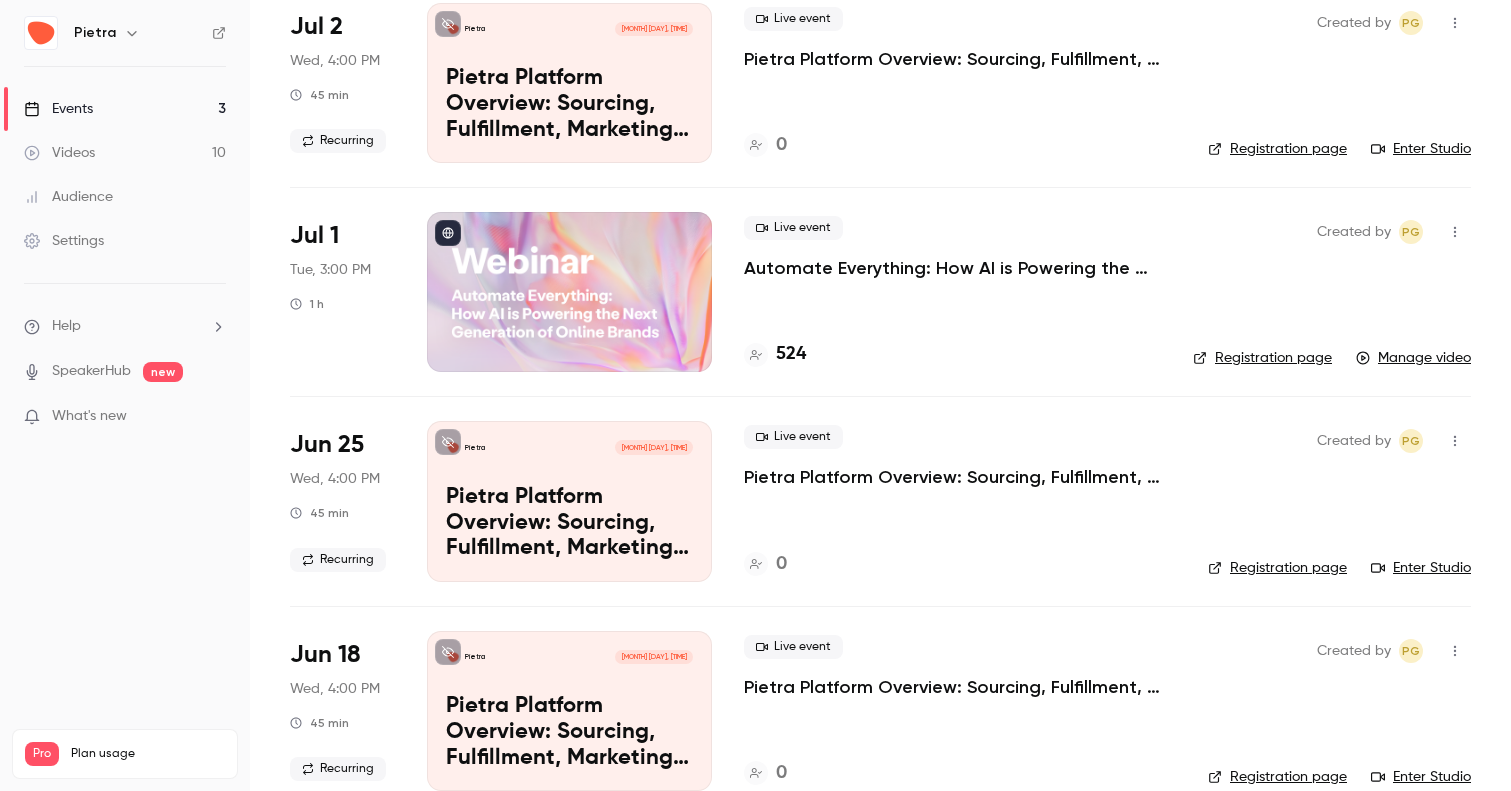 click on "Automate Everything: How AI is Powering the Next Generation of Online Brands" at bounding box center (952, 268) 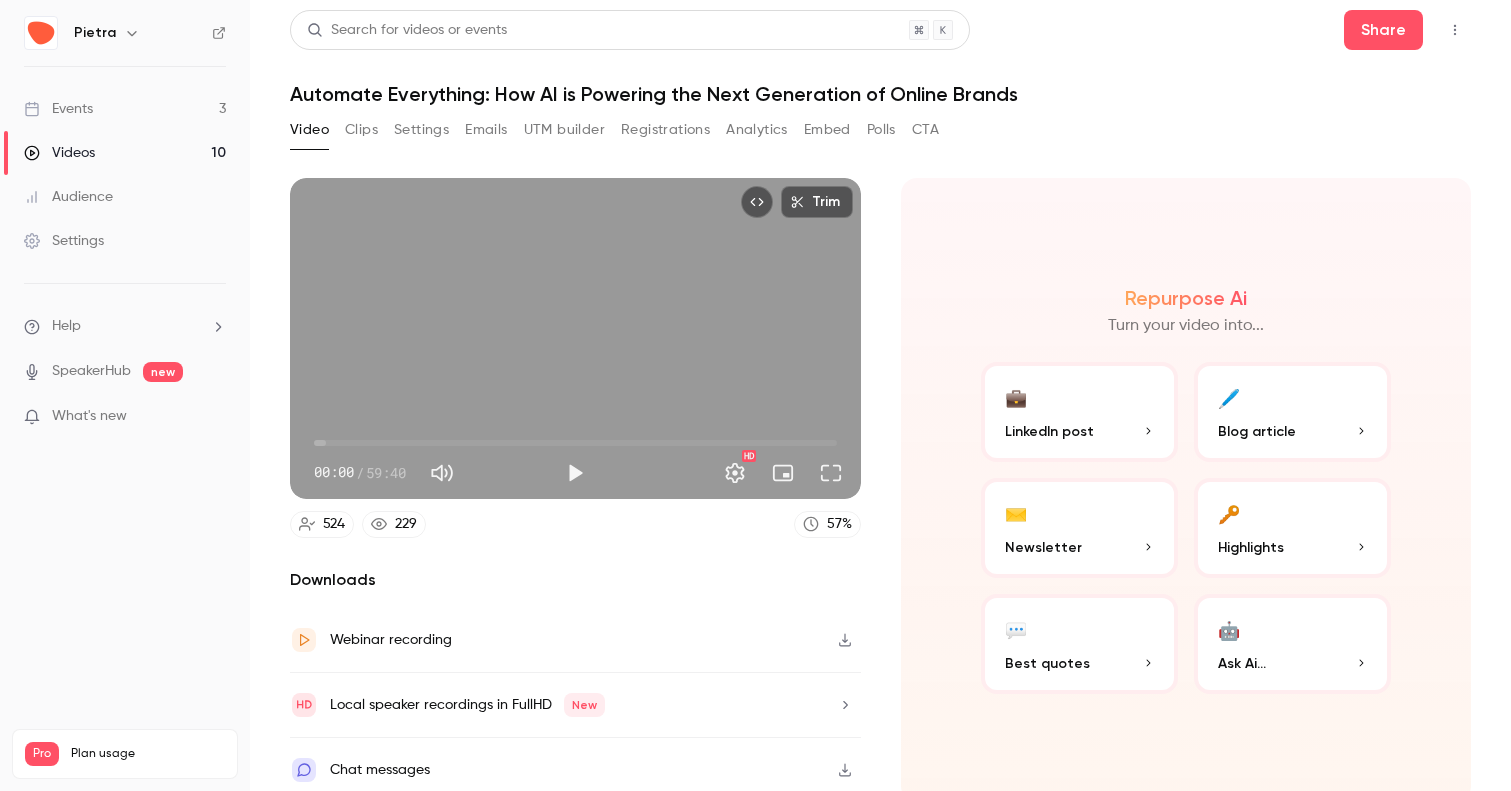 scroll, scrollTop: 13, scrollLeft: 0, axis: vertical 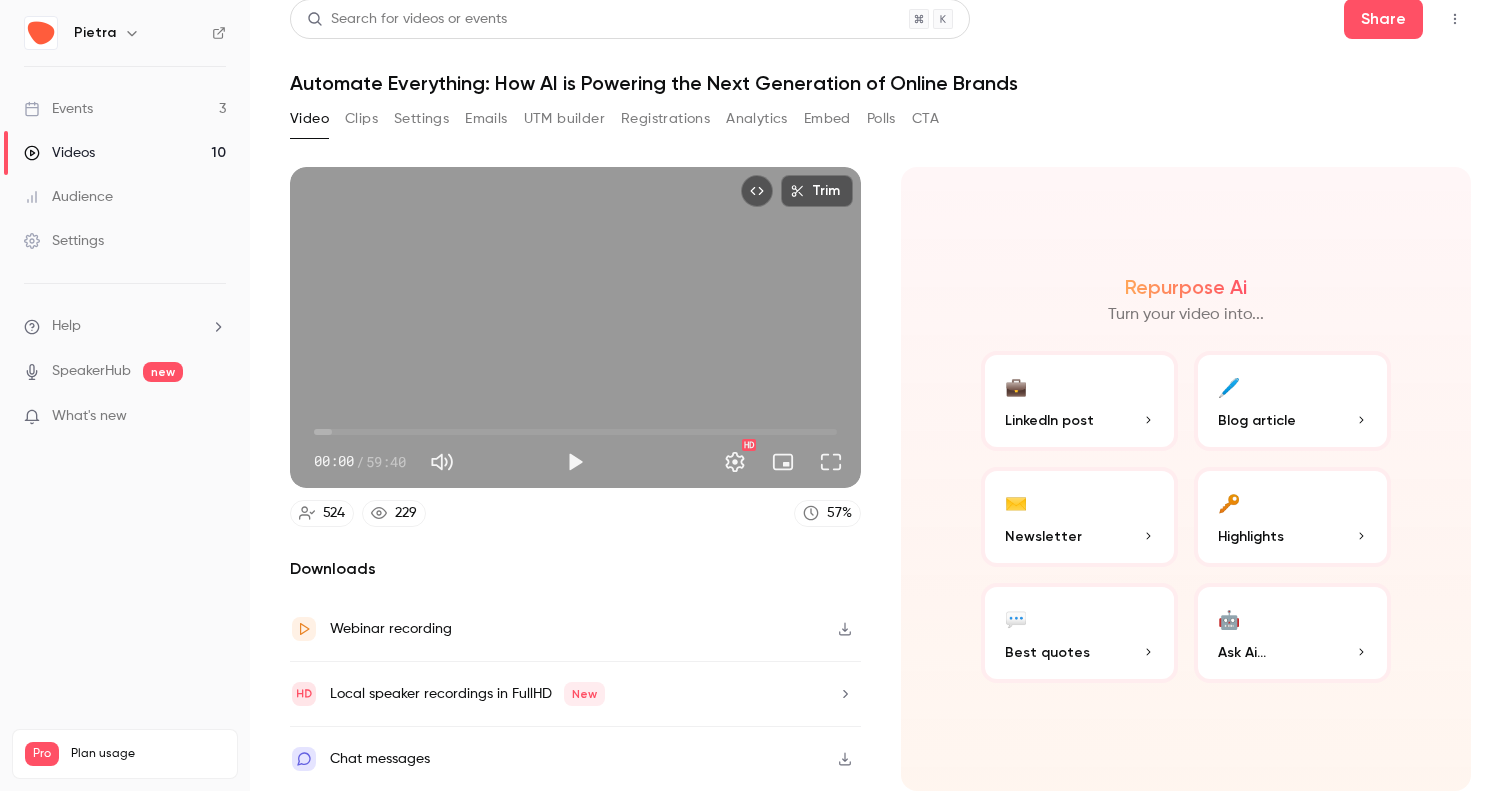 click on "Emails" at bounding box center [486, 119] 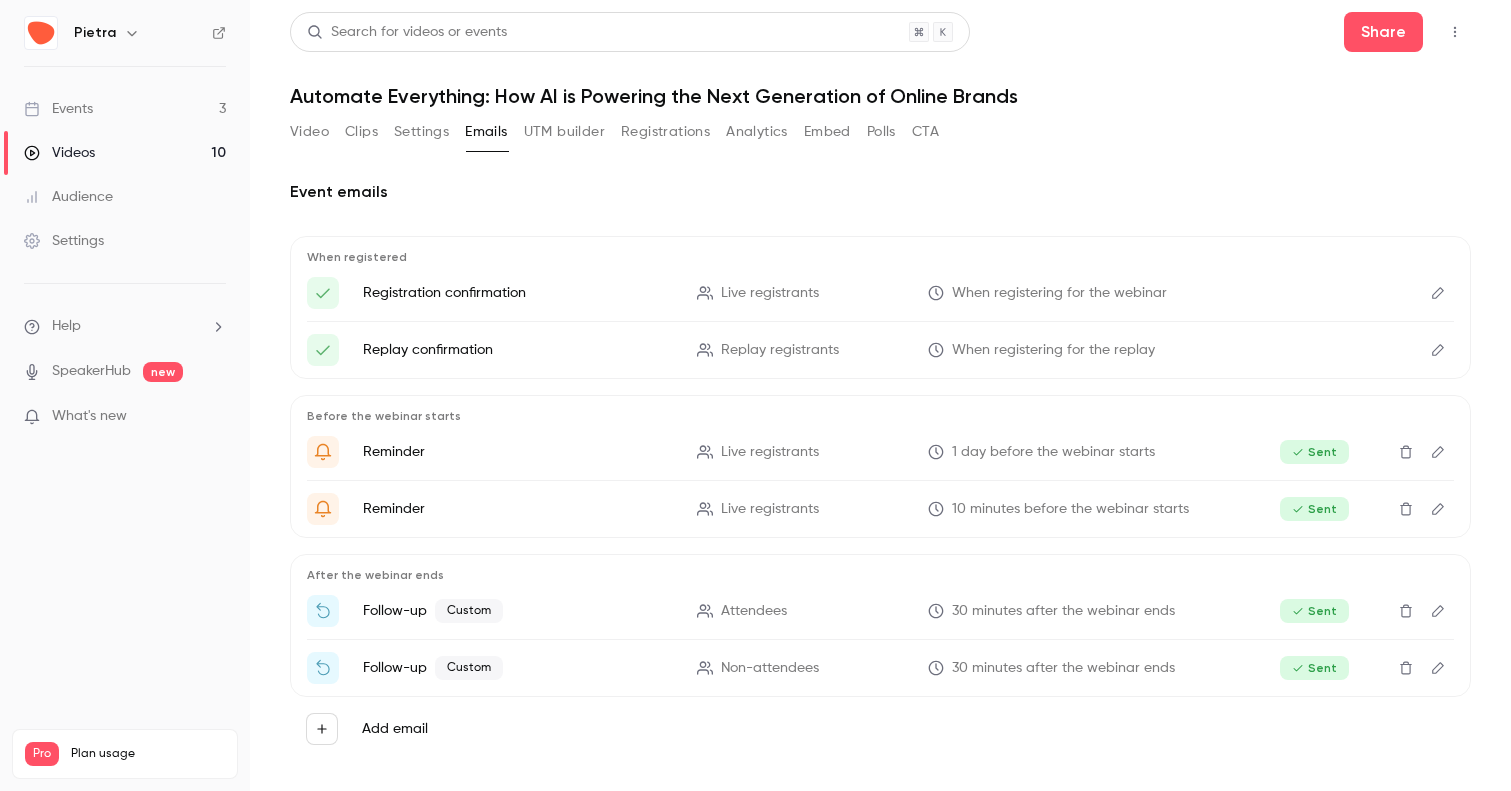 scroll, scrollTop: 10, scrollLeft: 0, axis: vertical 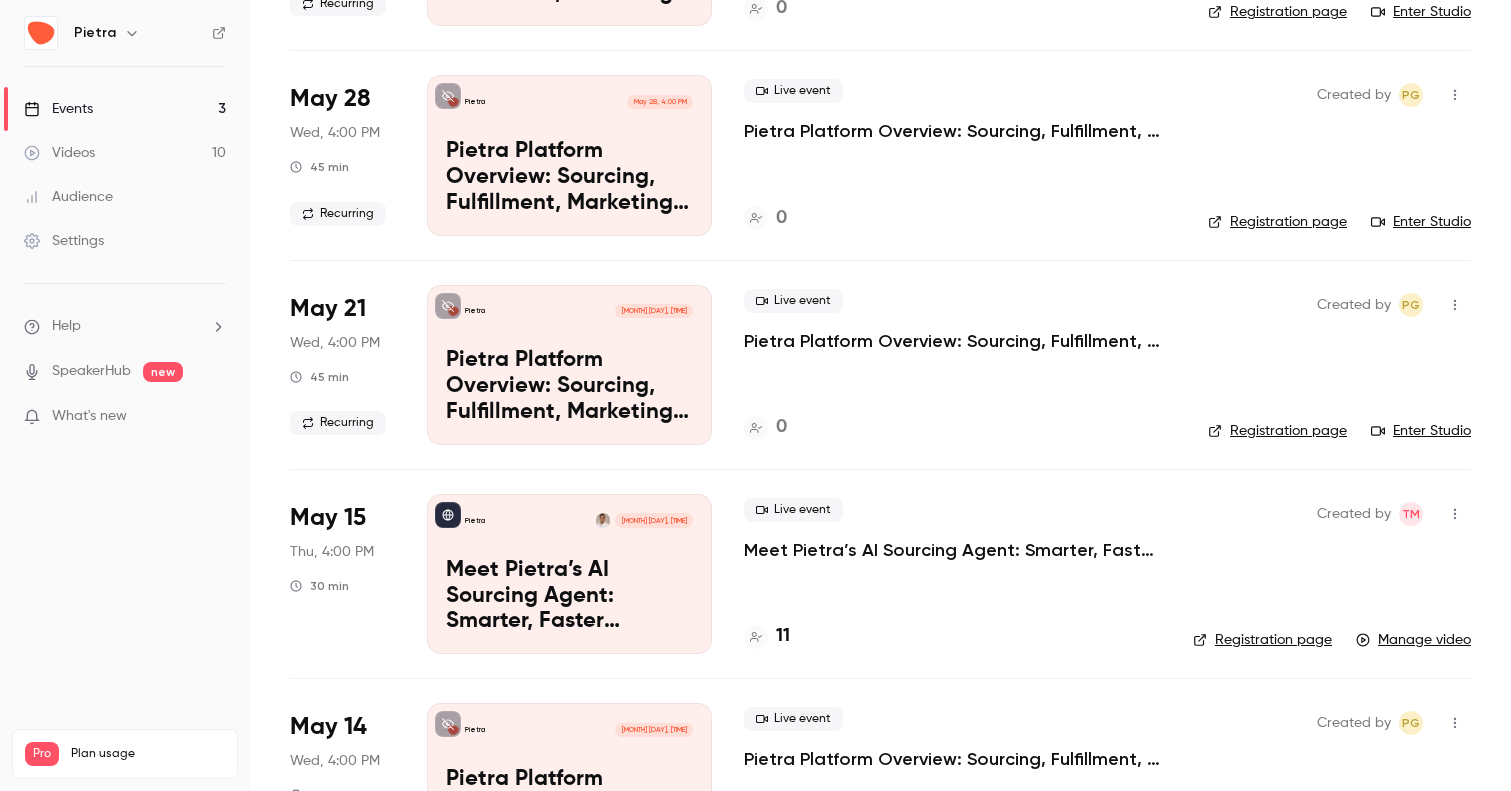 click on "Meet Pietra’s AI Sourcing Agent: Smarter, Faster Supplier Discovery" at bounding box center (952, 550) 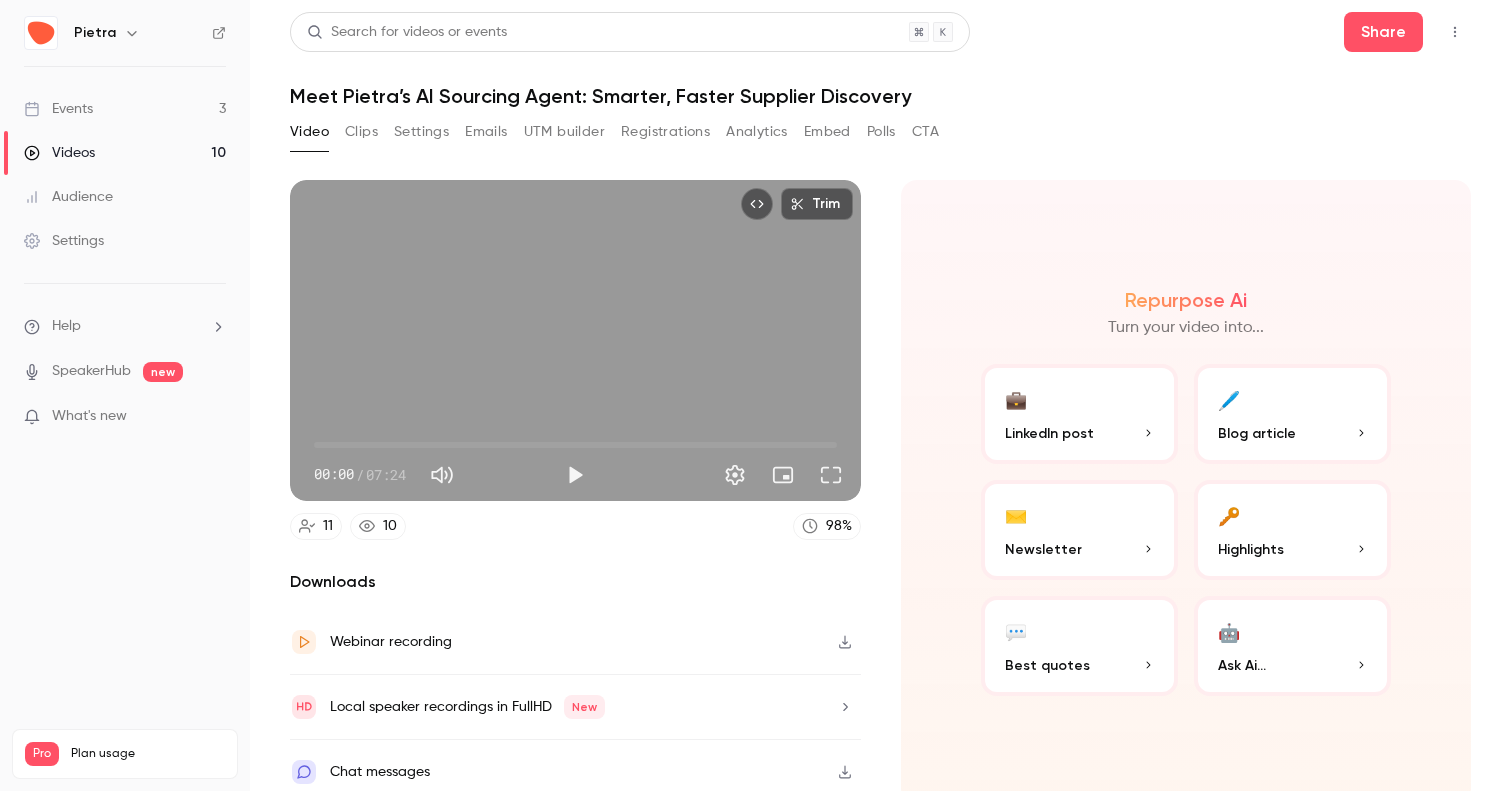 scroll, scrollTop: 13, scrollLeft: 0, axis: vertical 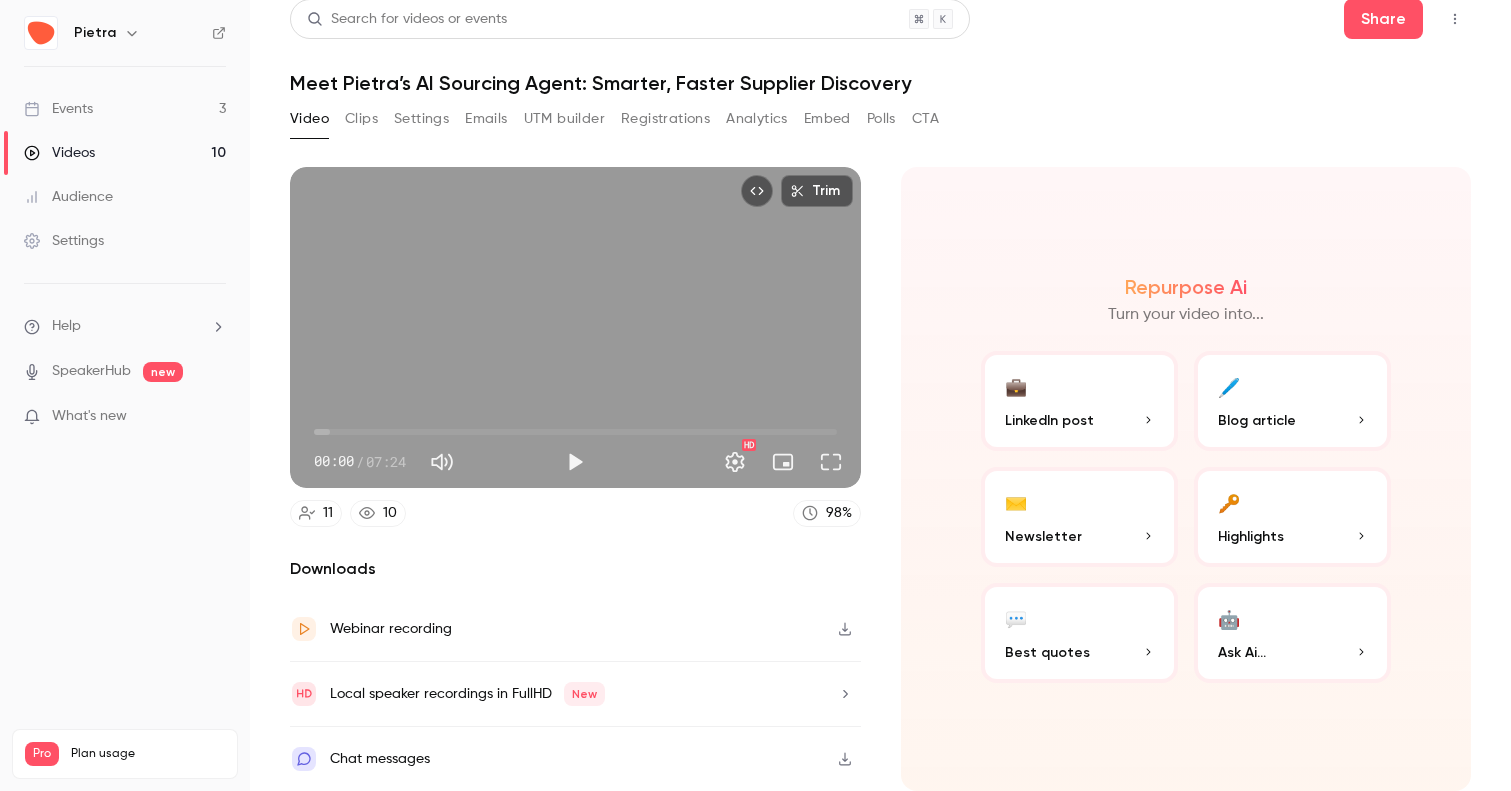 click on "💼 LinkedIn post" at bounding box center [1079, 401] 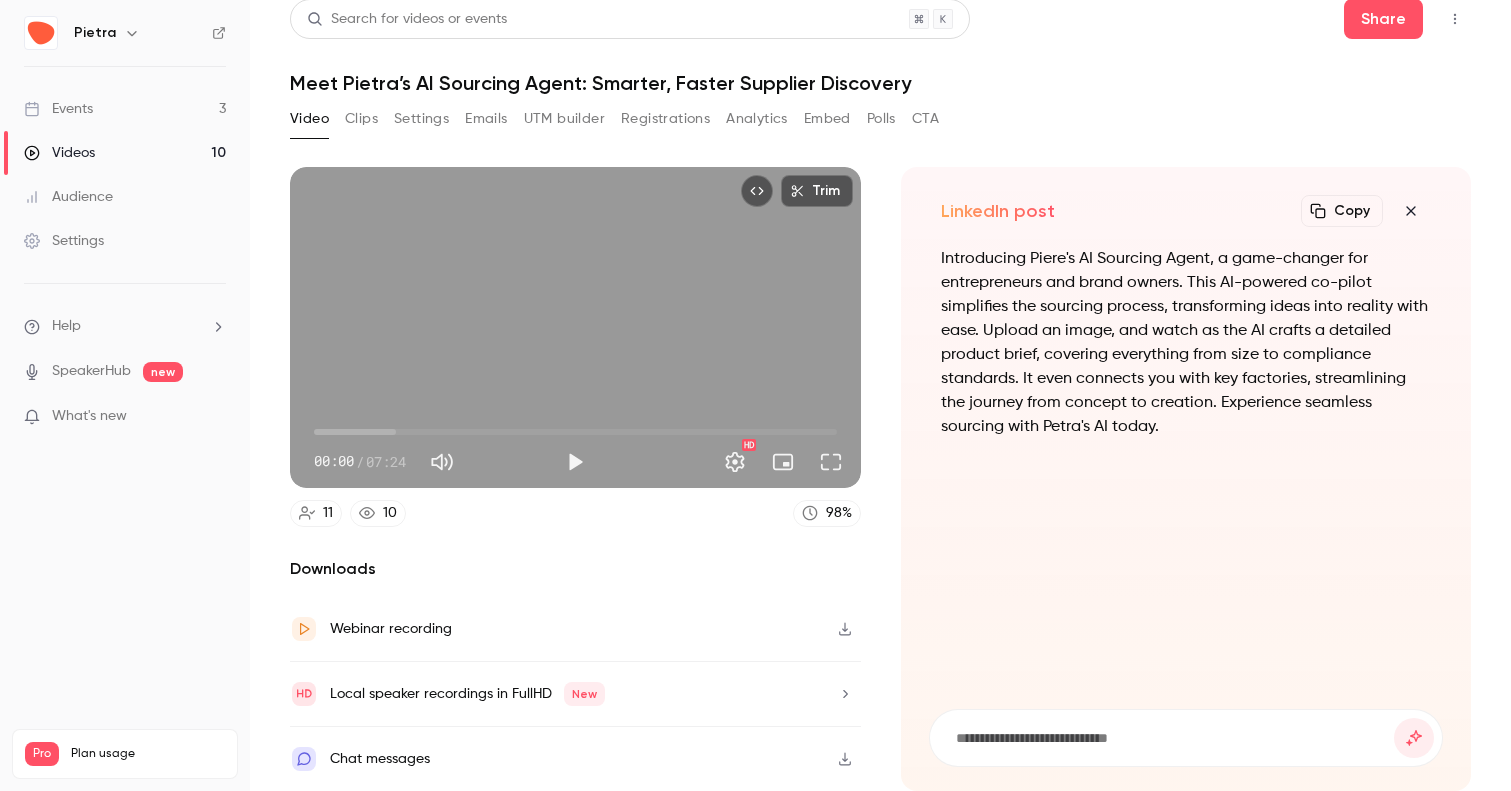 click 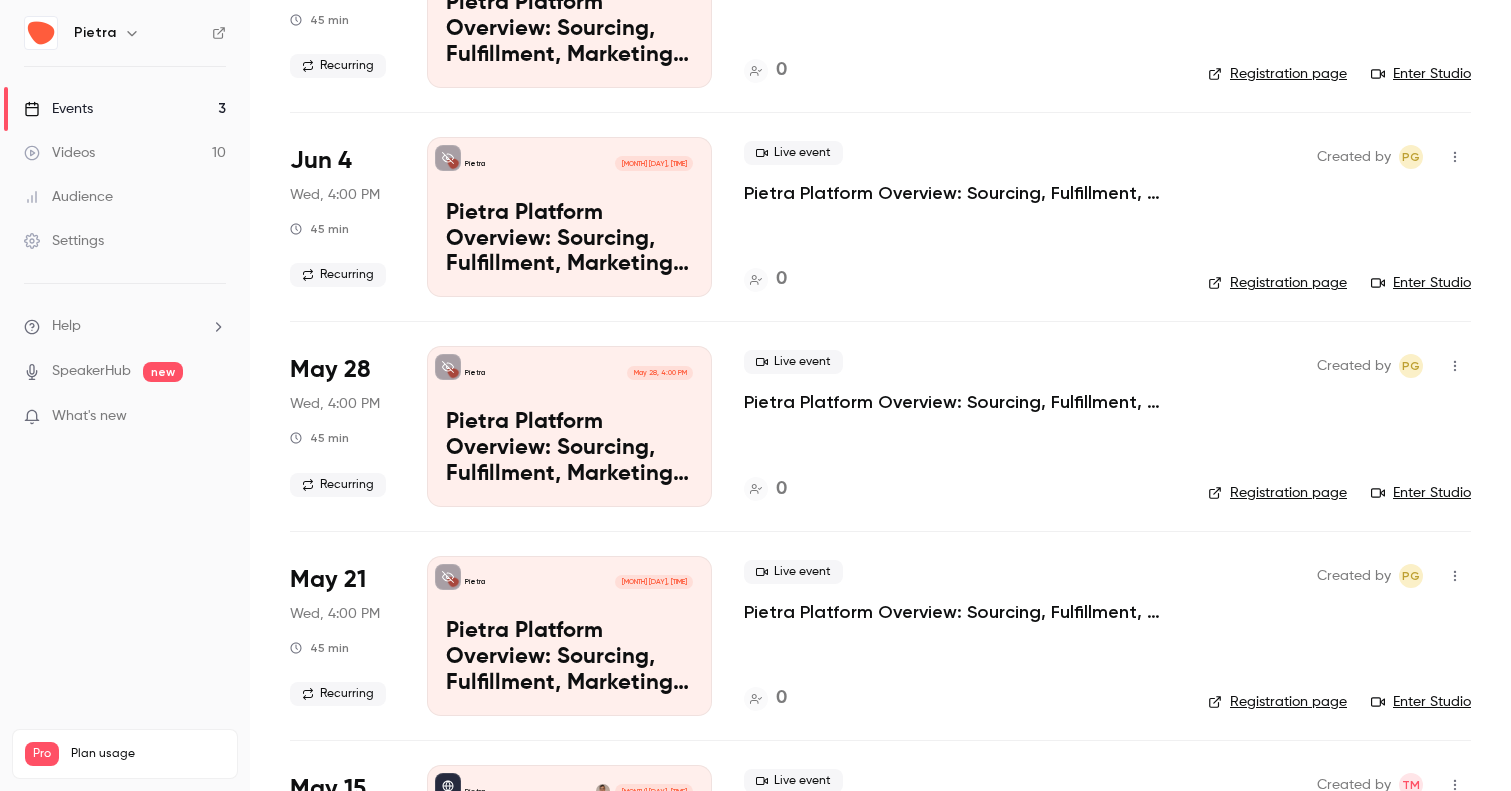 scroll, scrollTop: 1198, scrollLeft: 0, axis: vertical 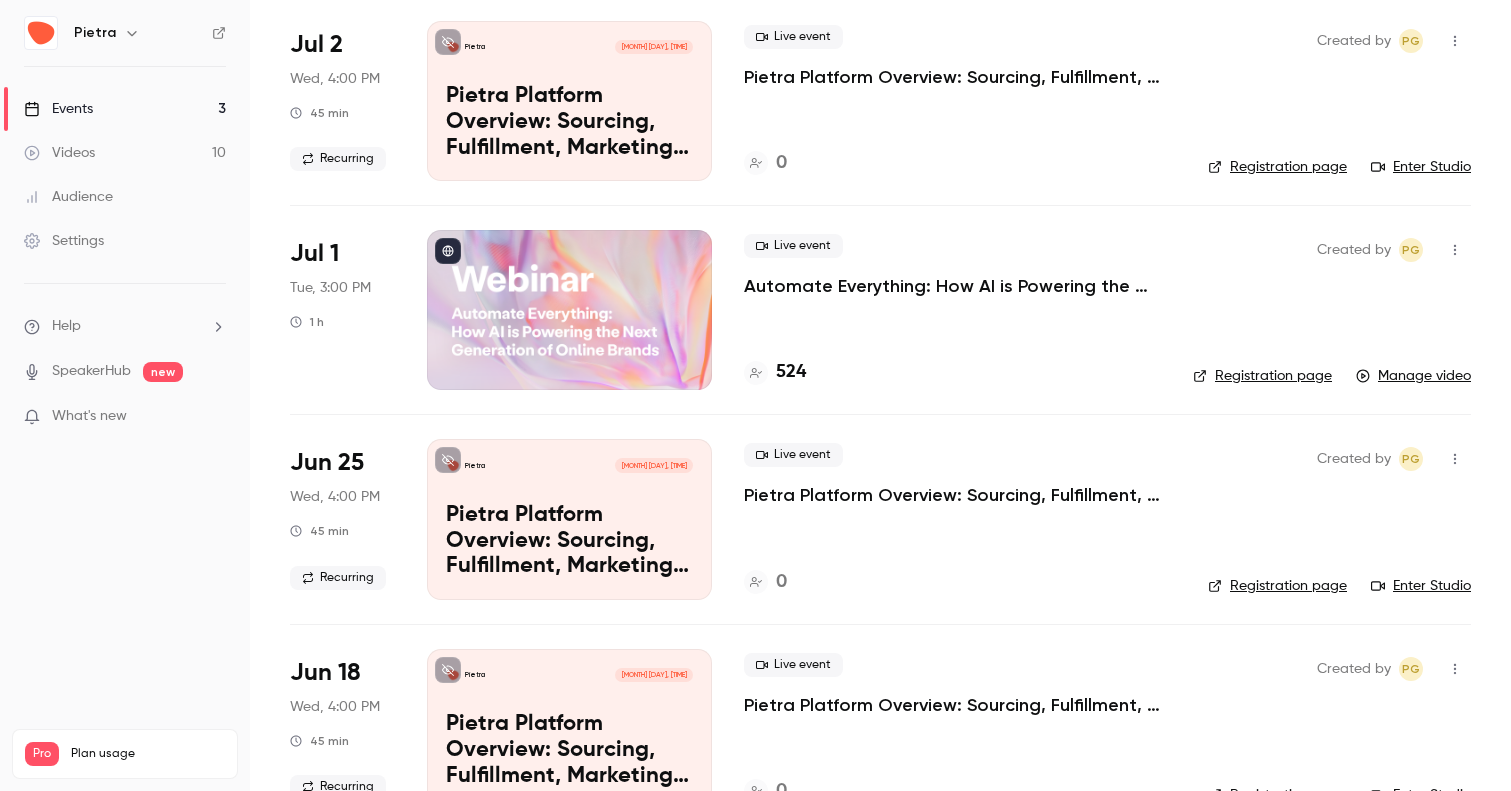 click on "Automate Everything: How AI is Powering the Next Generation of Online Brands" at bounding box center [952, 286] 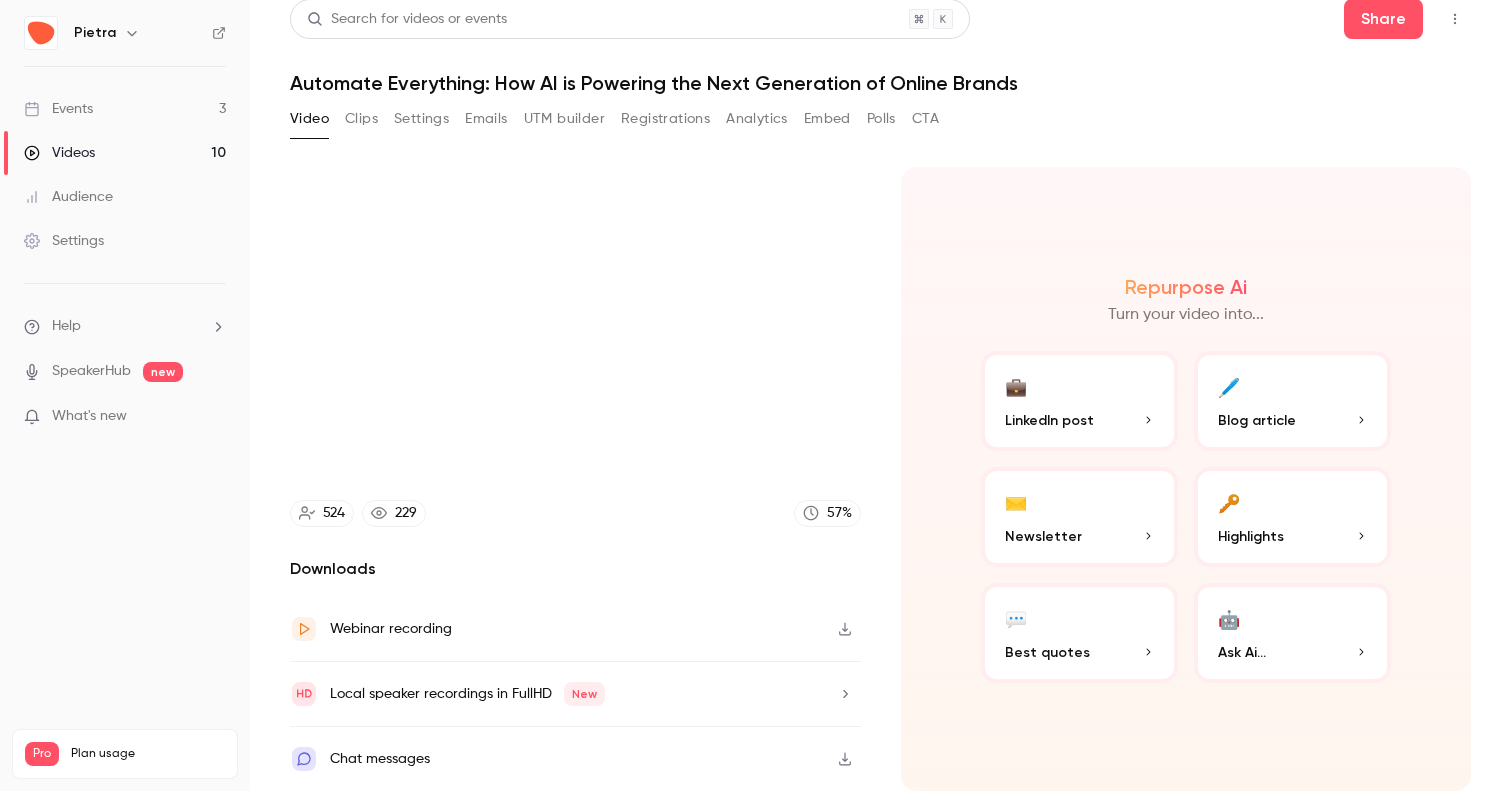 scroll, scrollTop: 0, scrollLeft: 0, axis: both 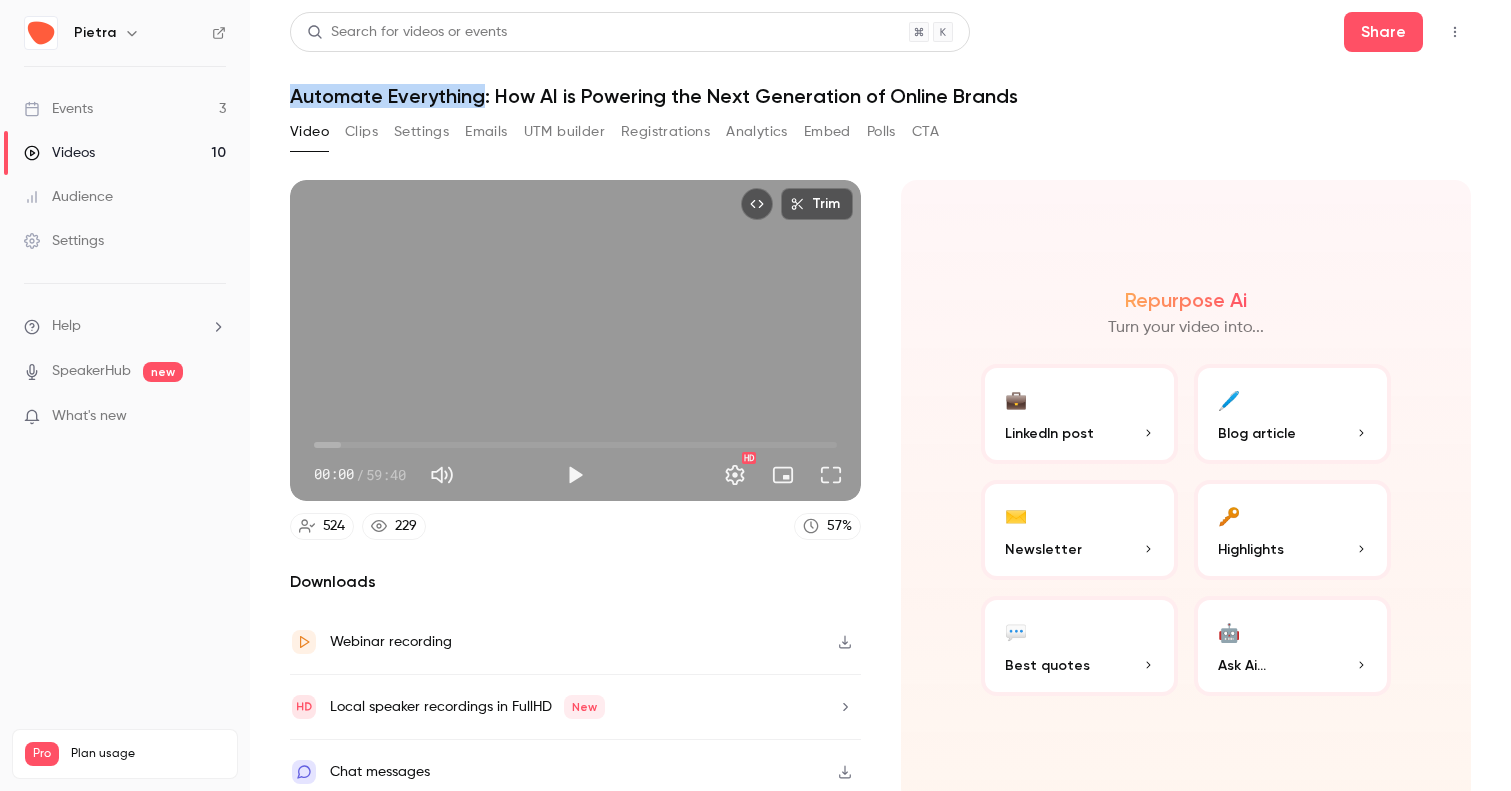 drag, startPoint x: 281, startPoint y: 89, endPoint x: 484, endPoint y: 93, distance: 203.0394 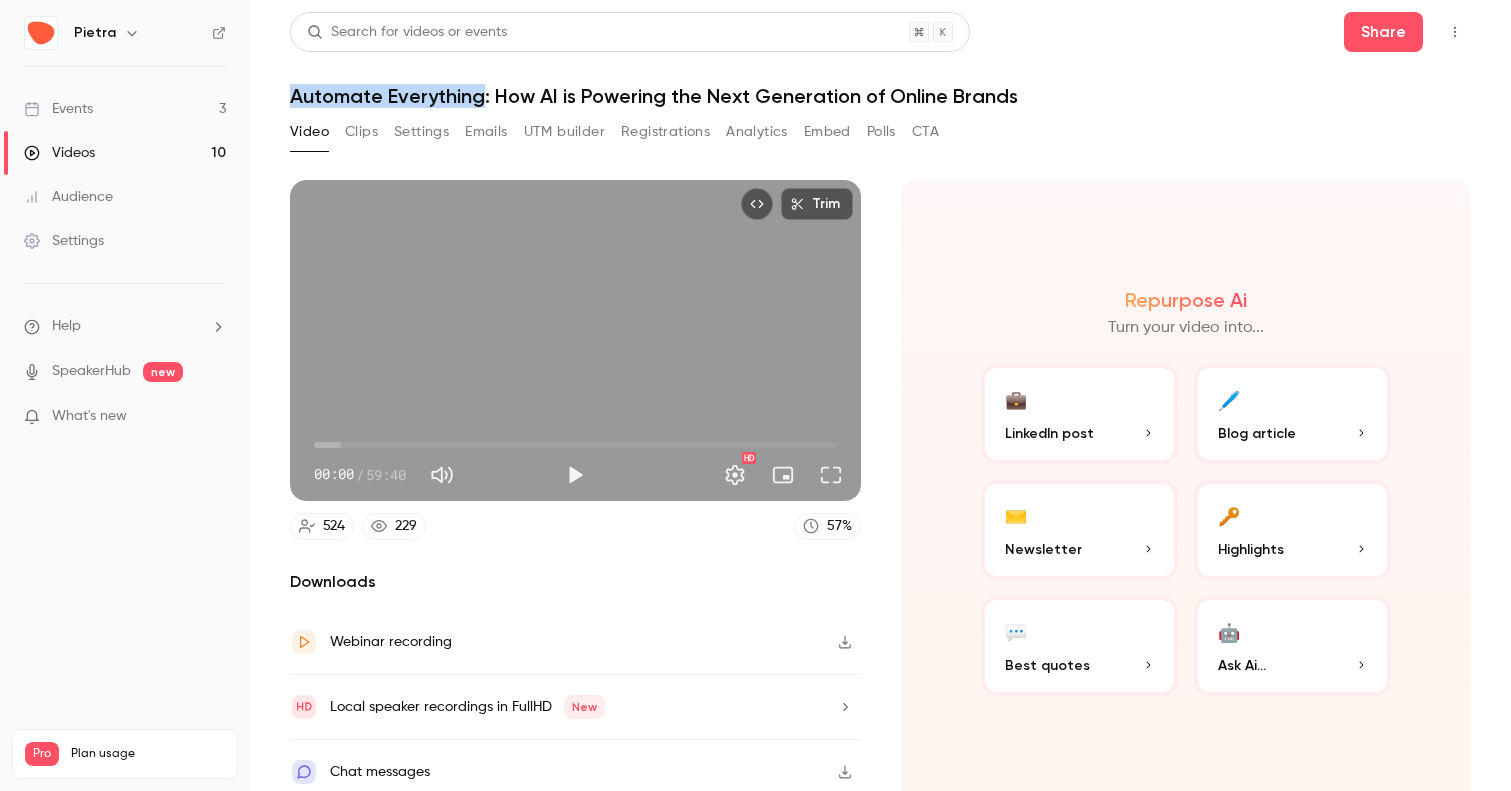 scroll, scrollTop: 13, scrollLeft: 0, axis: vertical 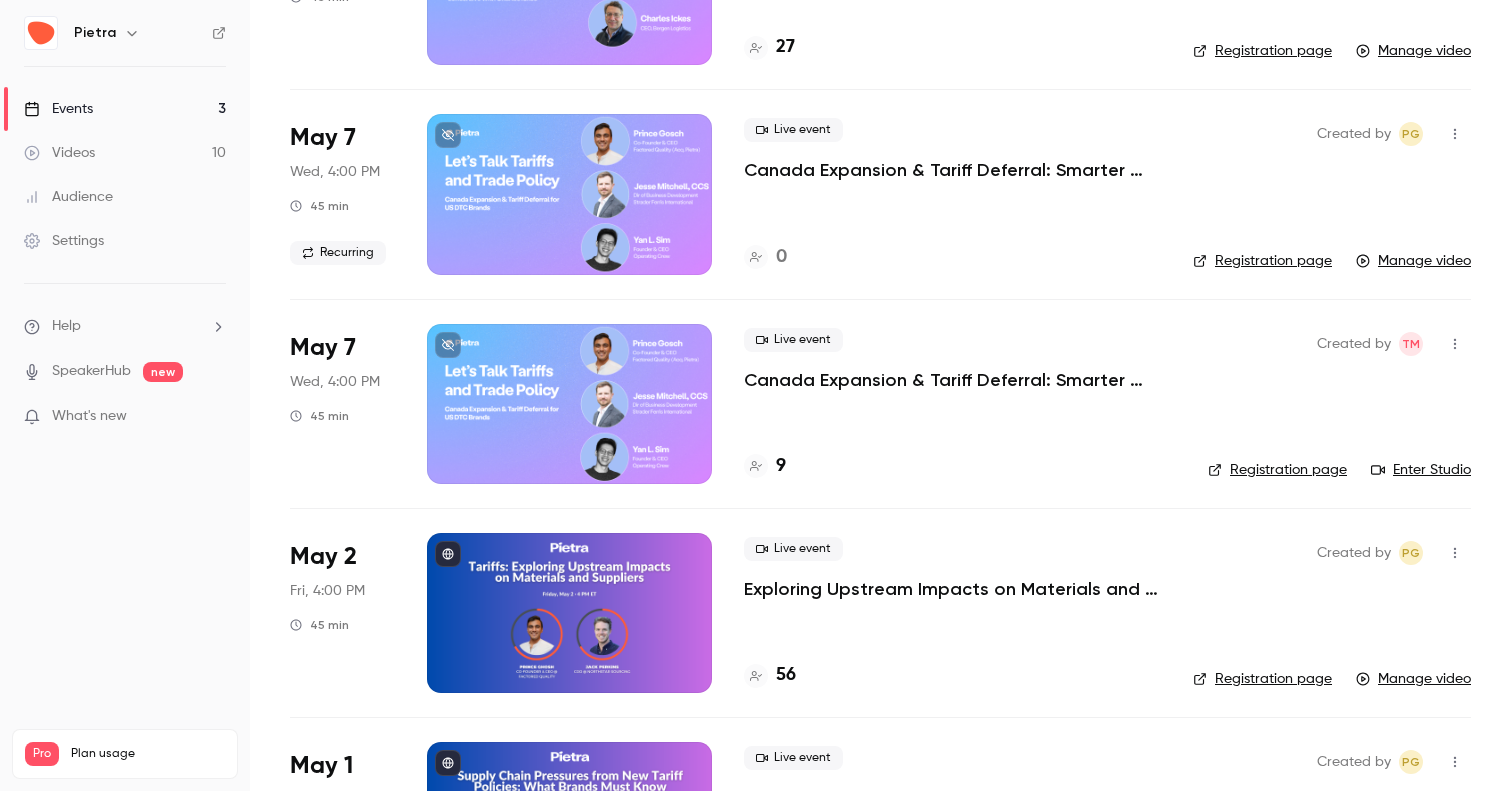 click at bounding box center [569, 404] 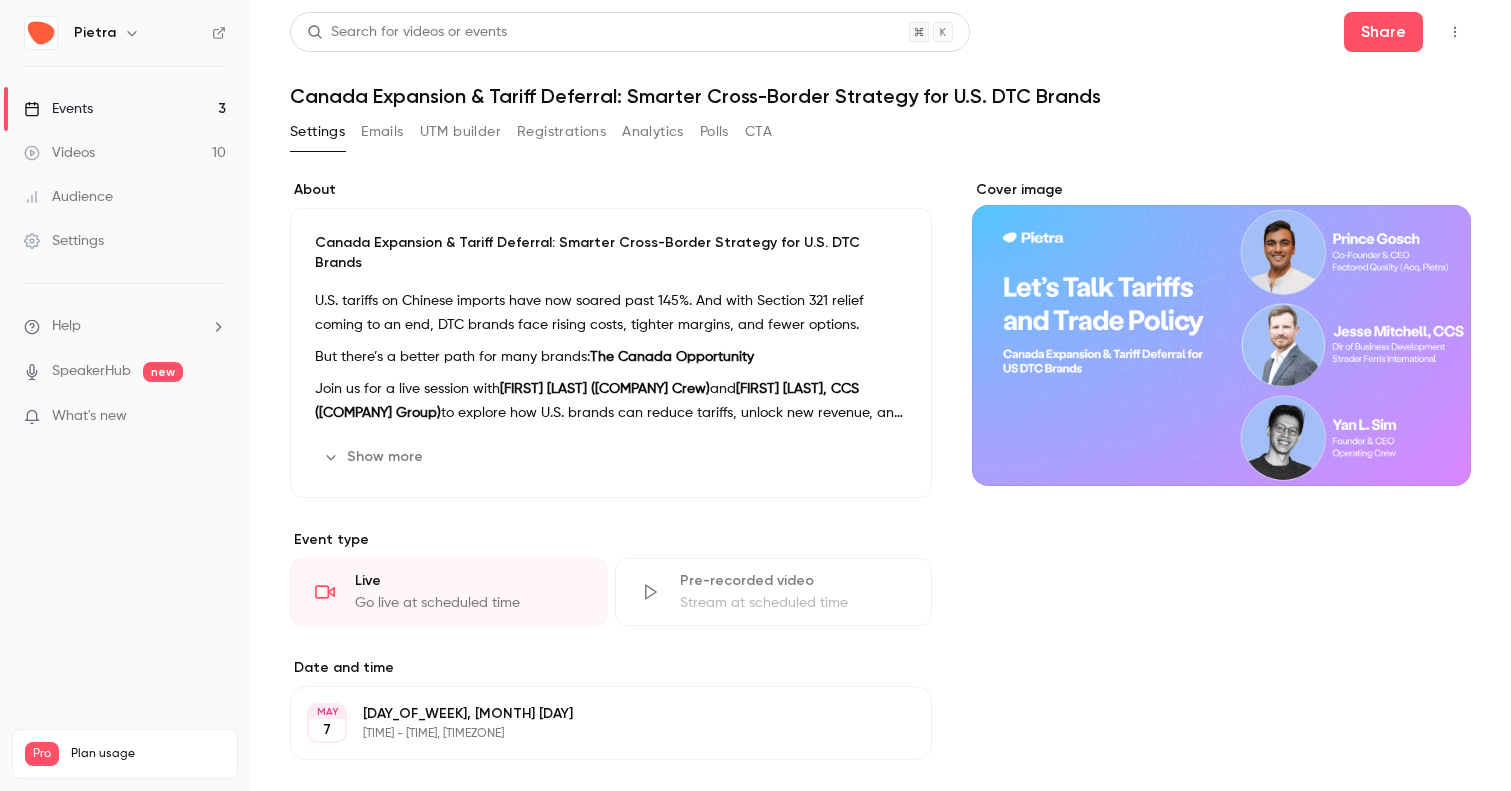 click at bounding box center (1221, 333) 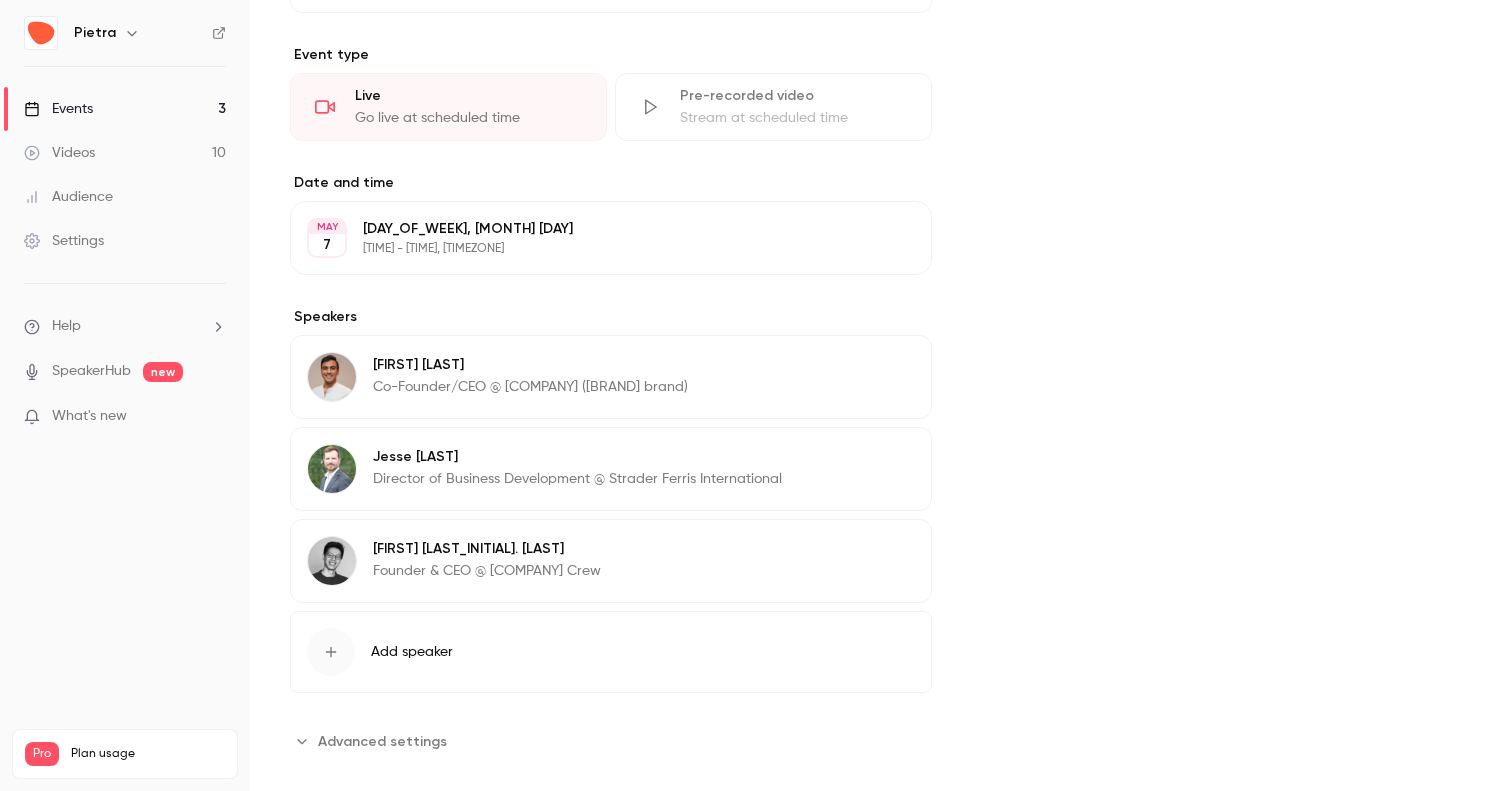 scroll, scrollTop: 731, scrollLeft: 0, axis: vertical 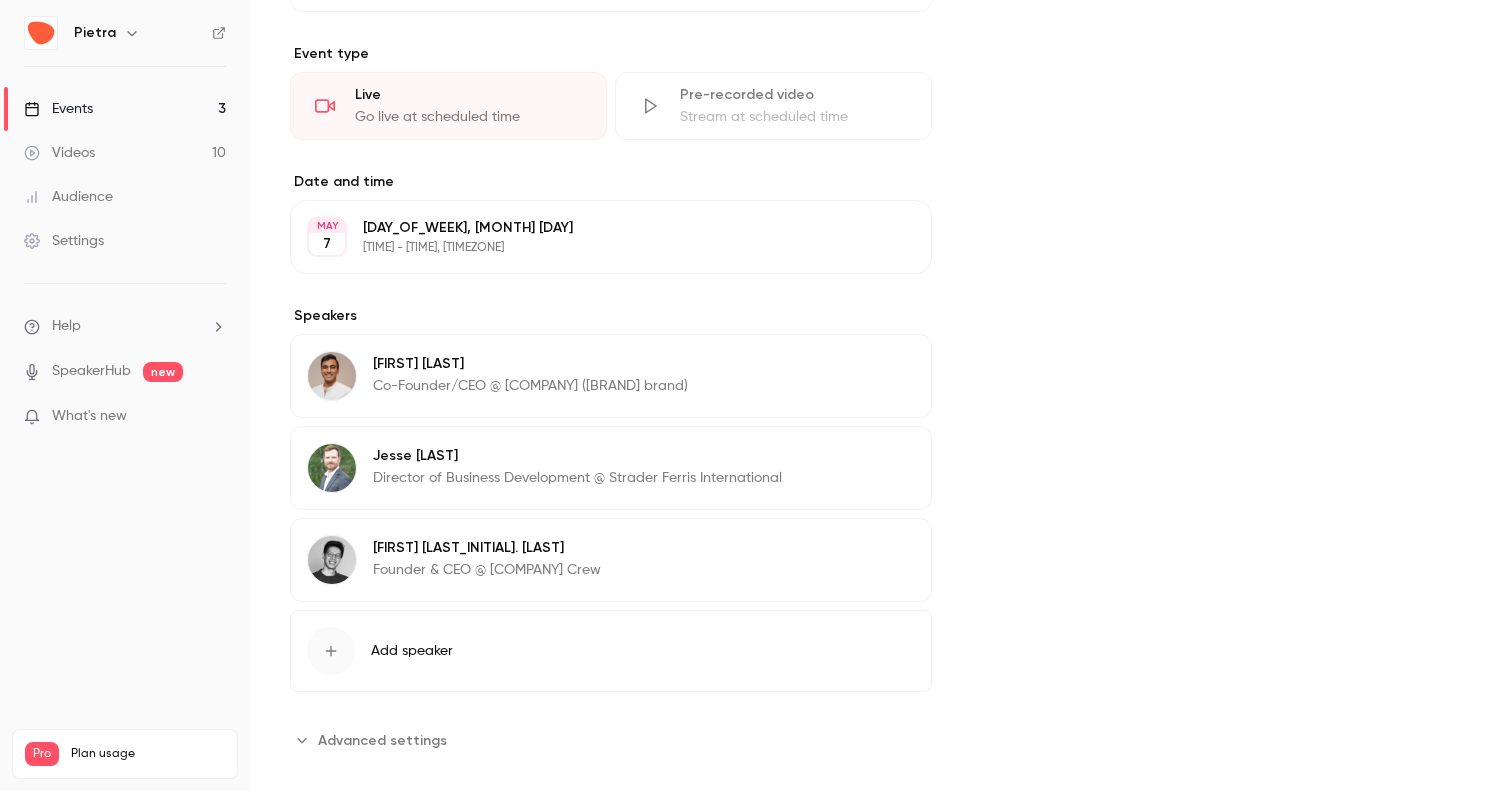 copy on "[FIRST] [LAST] Co-Founder/CEO @ [COMPANY] ([BRAND] brand)" 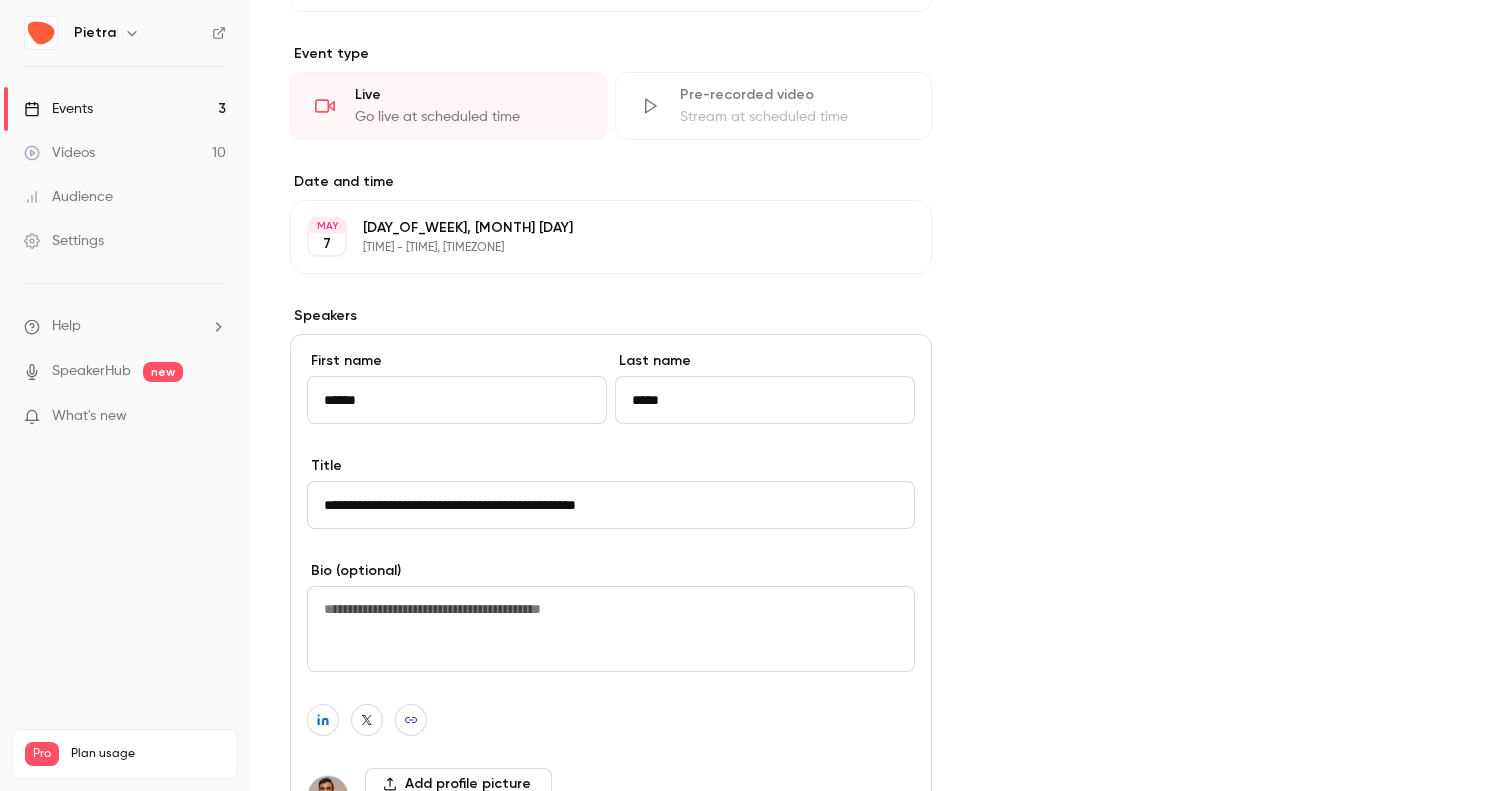 click on "**********" at bounding box center [611, 505] 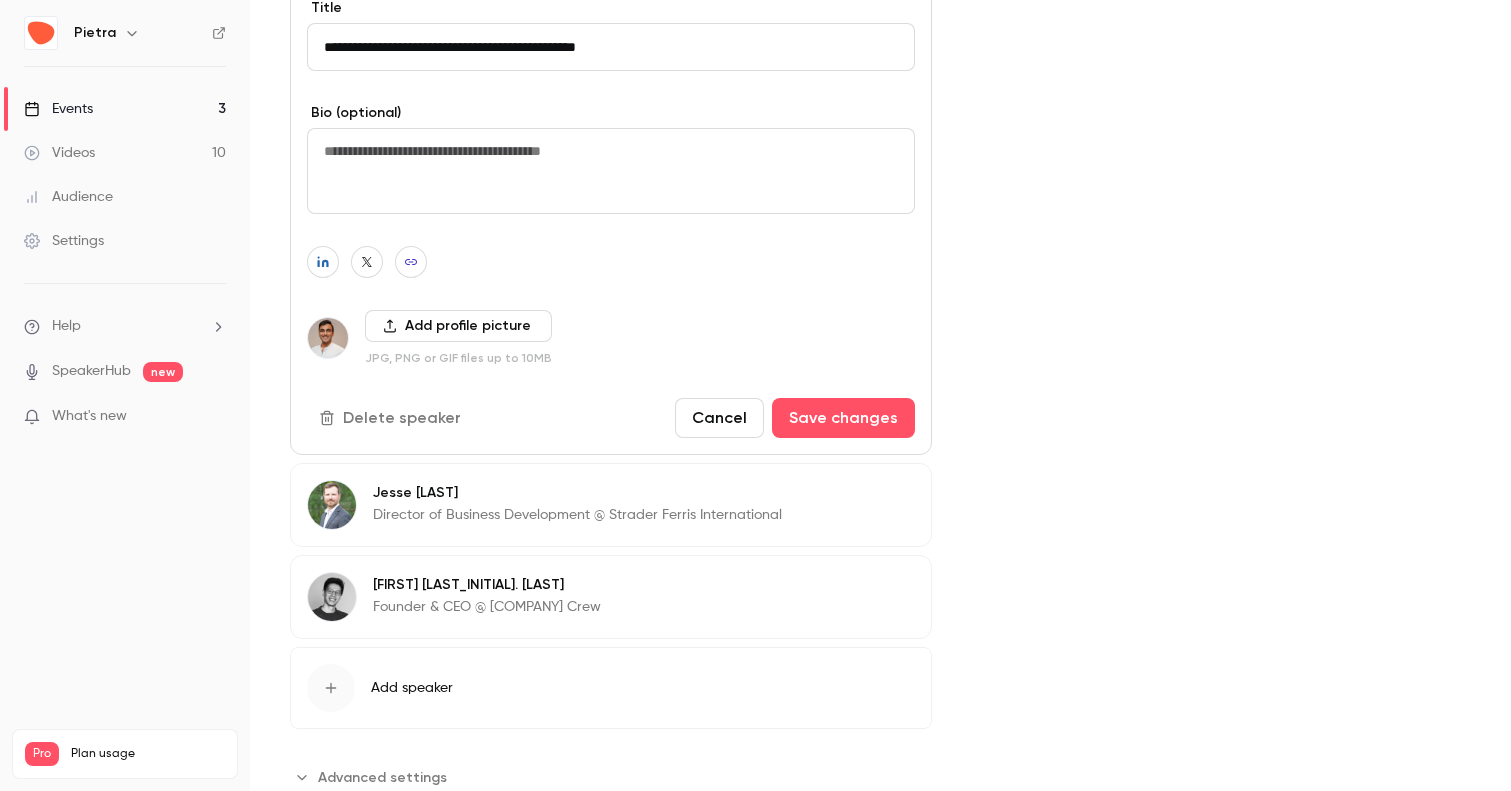 scroll, scrollTop: 1190, scrollLeft: 0, axis: vertical 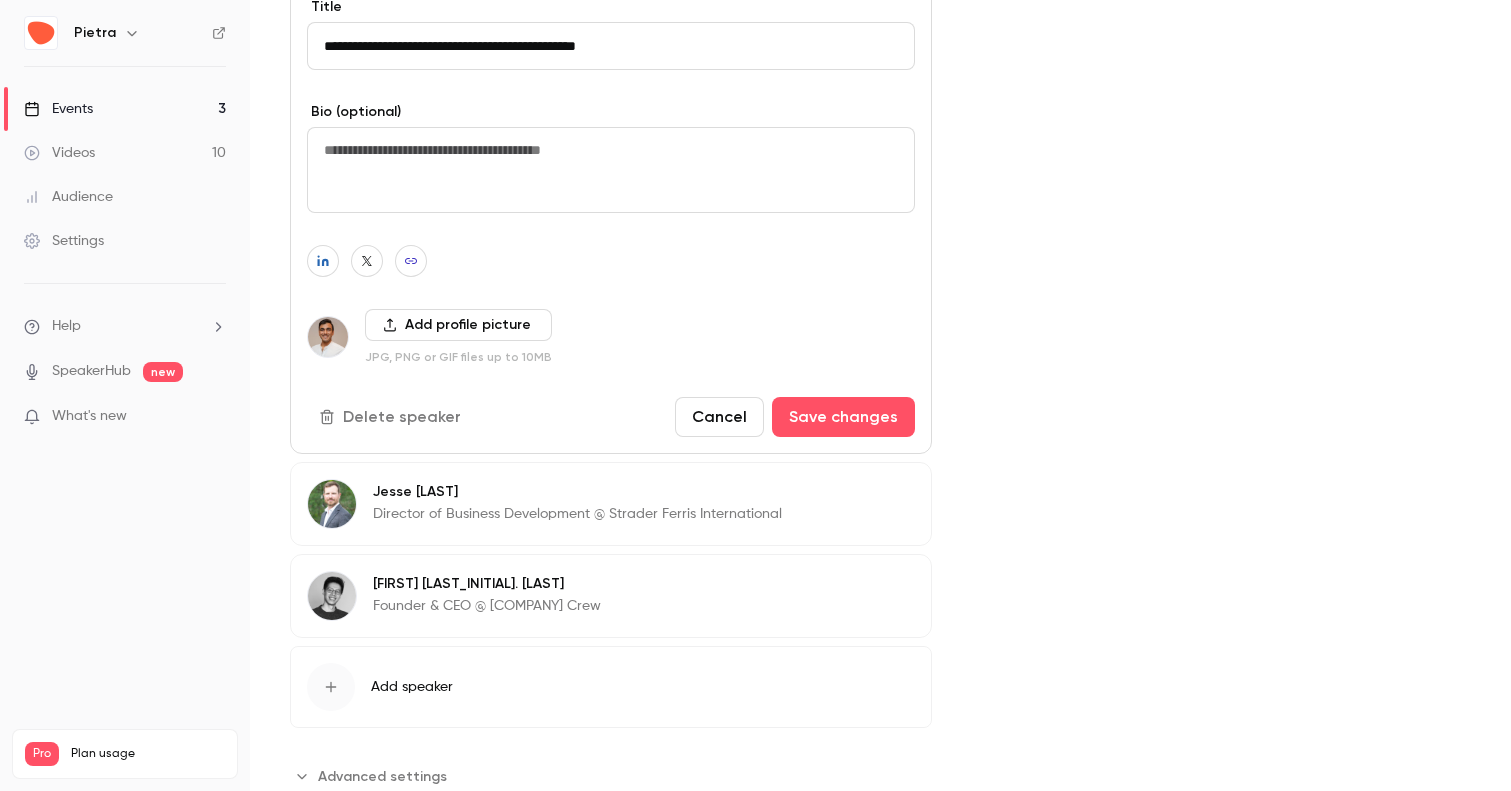 click on "Cancel" at bounding box center (719, 417) 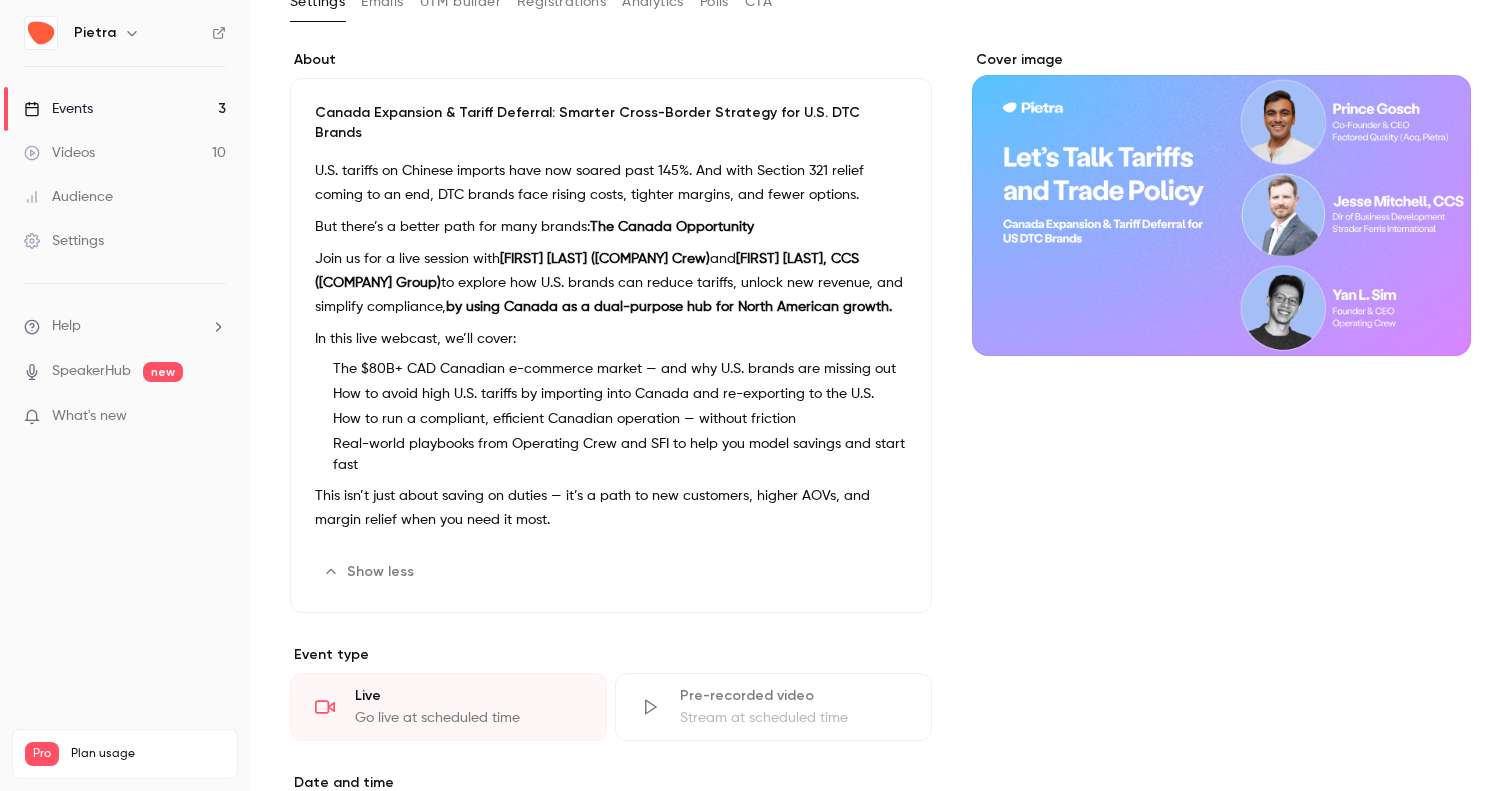 scroll, scrollTop: 133, scrollLeft: 0, axis: vertical 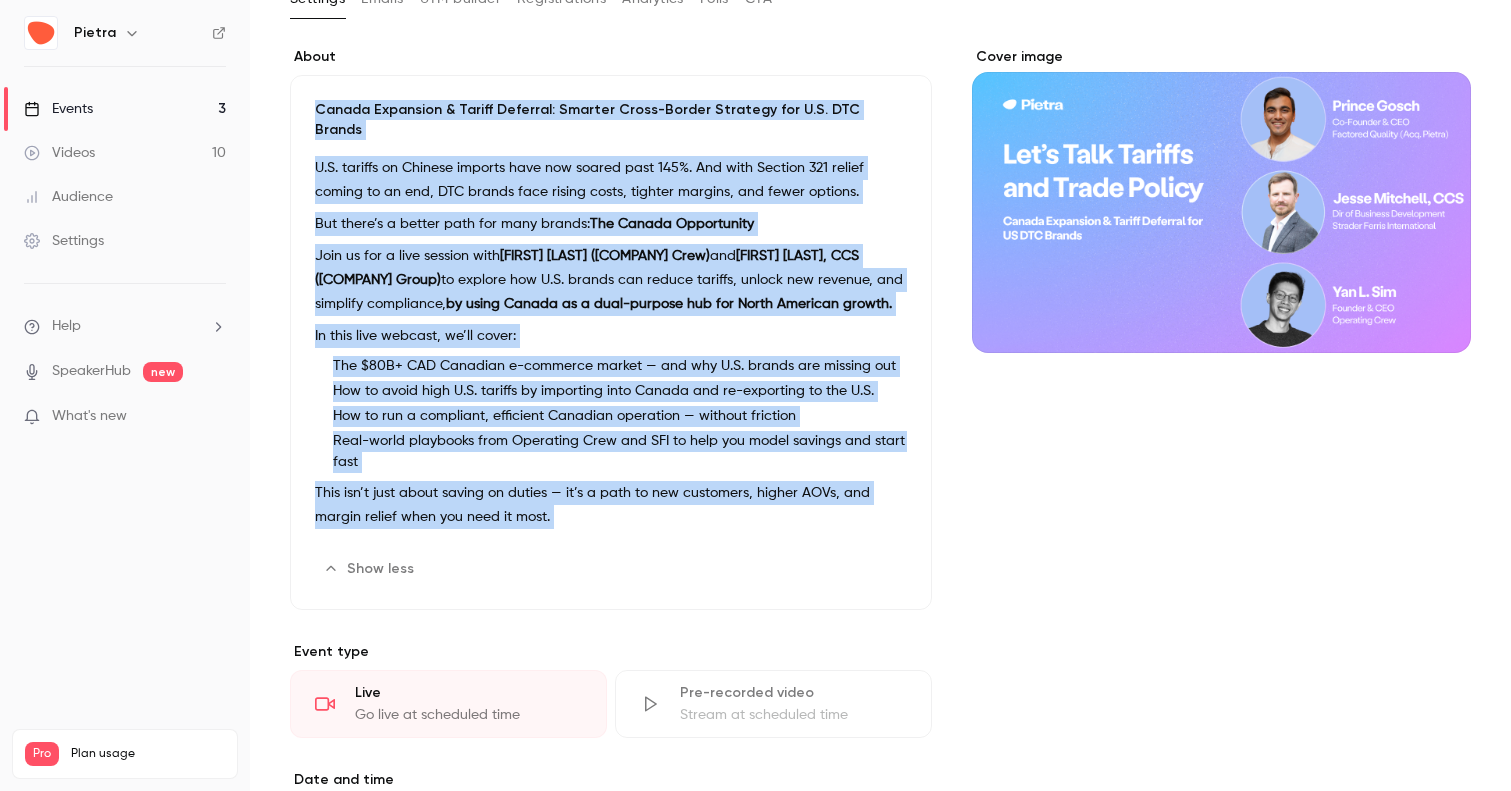 drag, startPoint x: 315, startPoint y: 110, endPoint x: 676, endPoint y: 599, distance: 607.8174 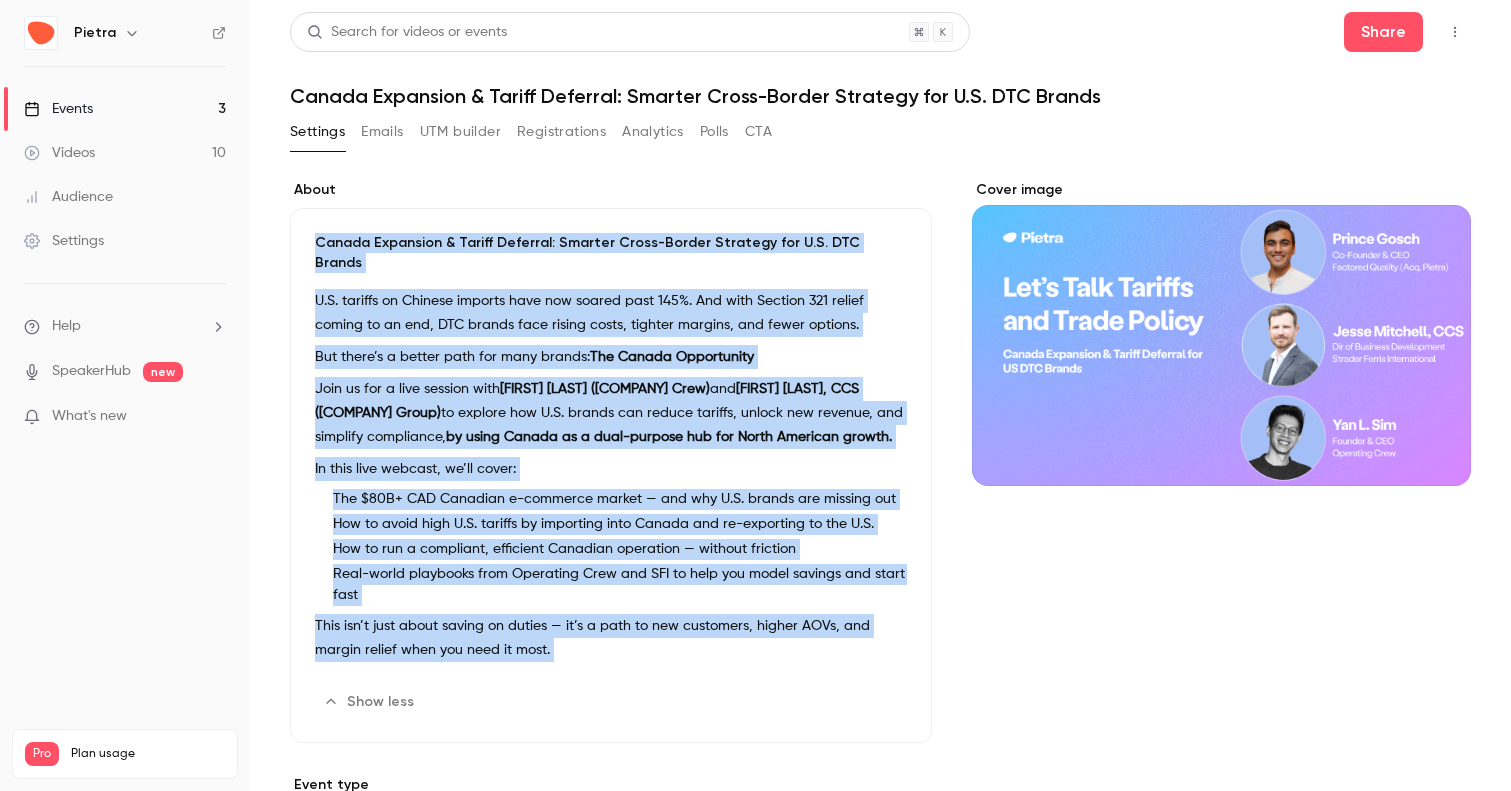 click on "U.S. tariffs on Chinese imports have now soared past 145%. And with Section 321 relief coming to an end, DTC brands face rising costs, tighter margins, and fewer options." at bounding box center [611, 313] 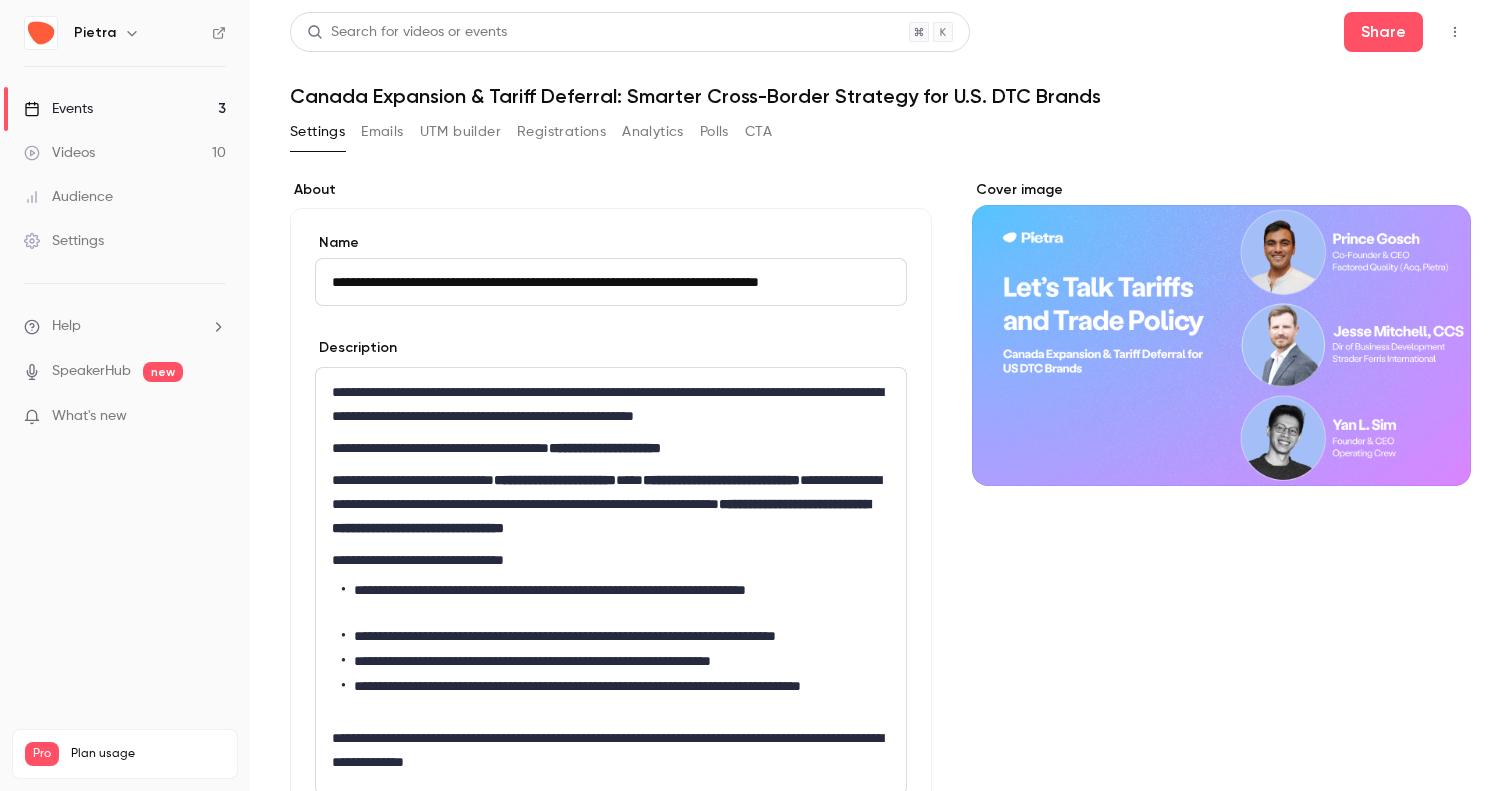 click on "Settings Emails UTM builder Registrations Analytics Polls CTA" at bounding box center [531, 132] 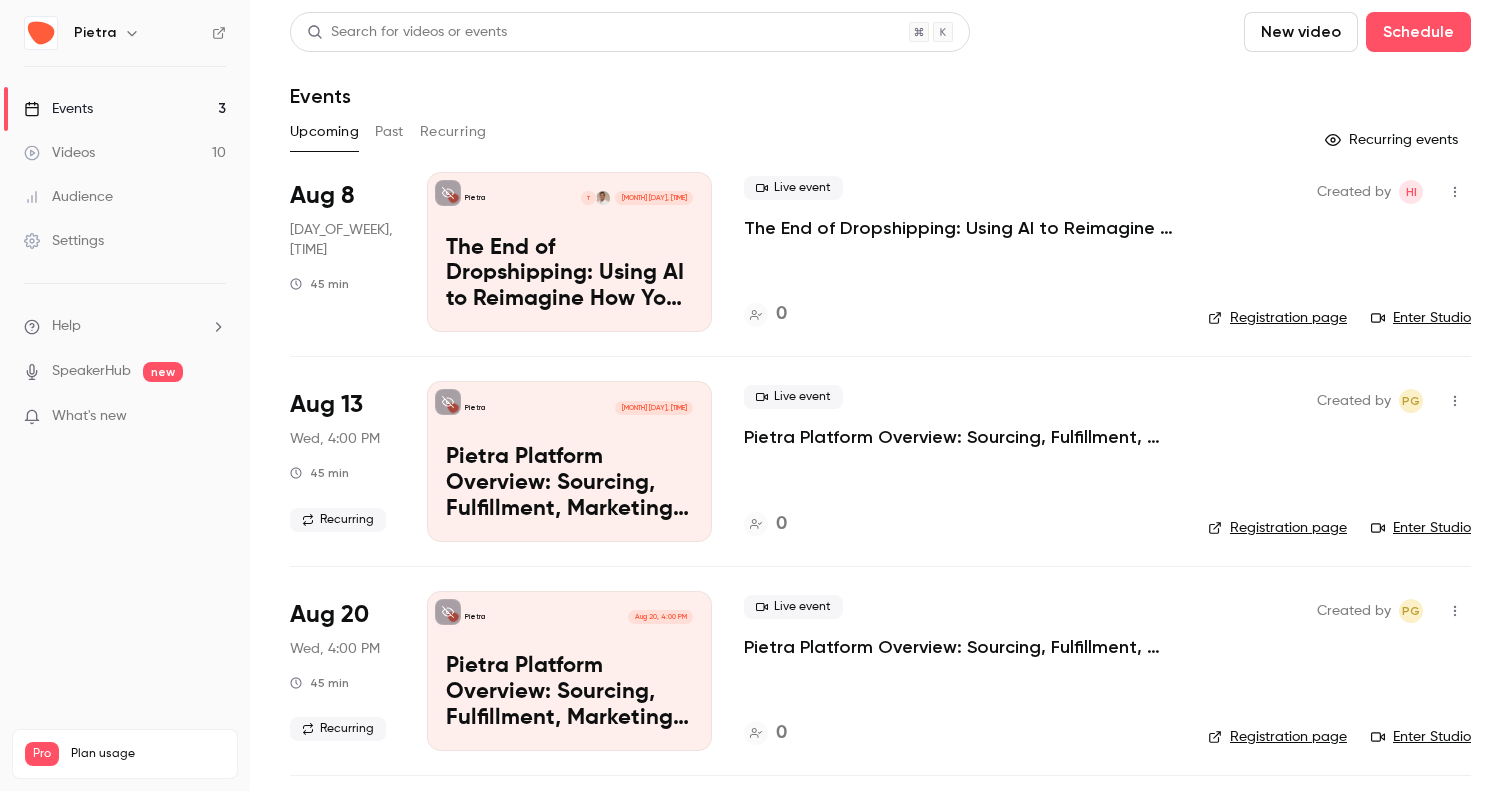 click at bounding box center [132, 33] 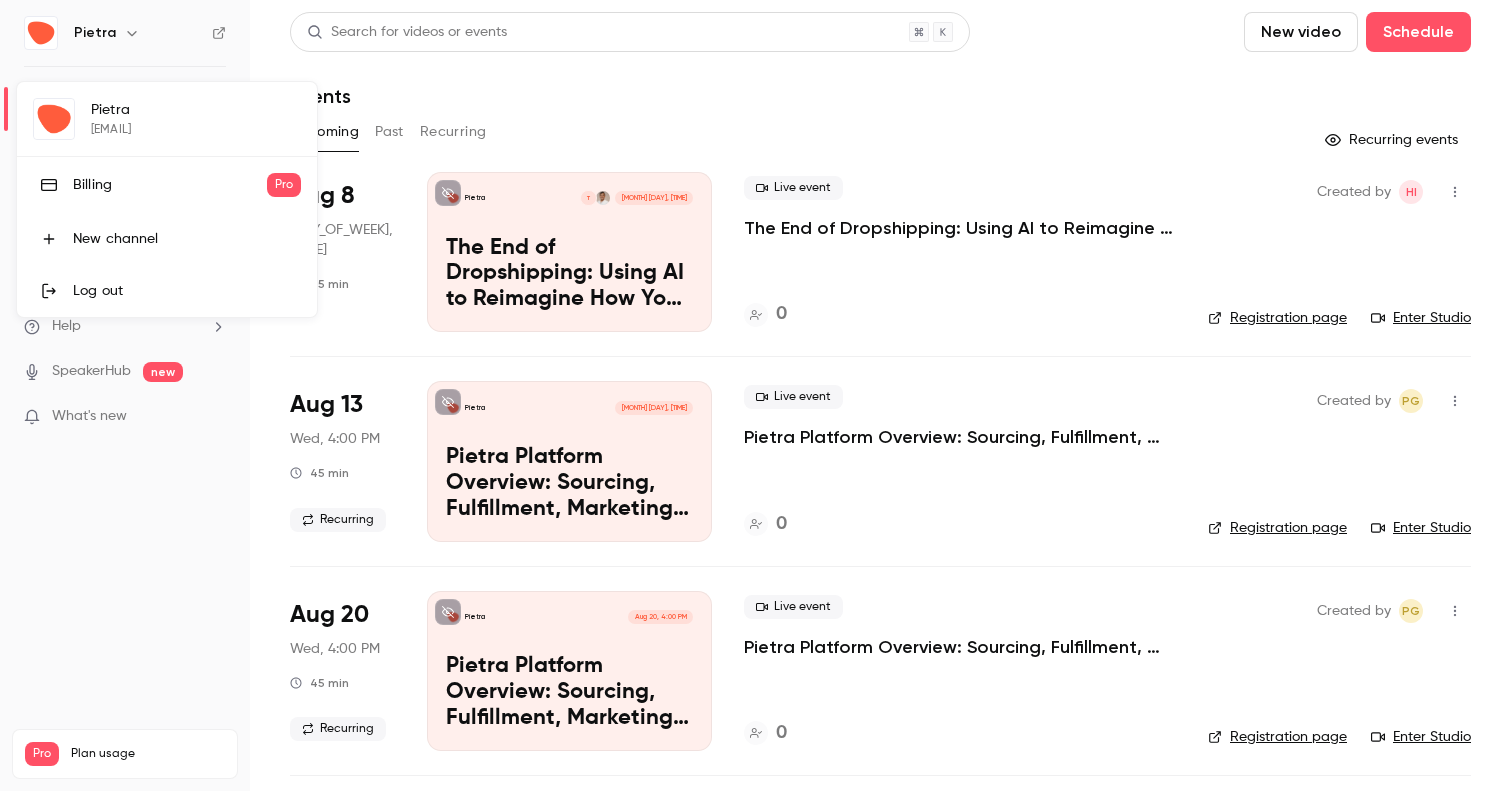 click at bounding box center (755, 395) 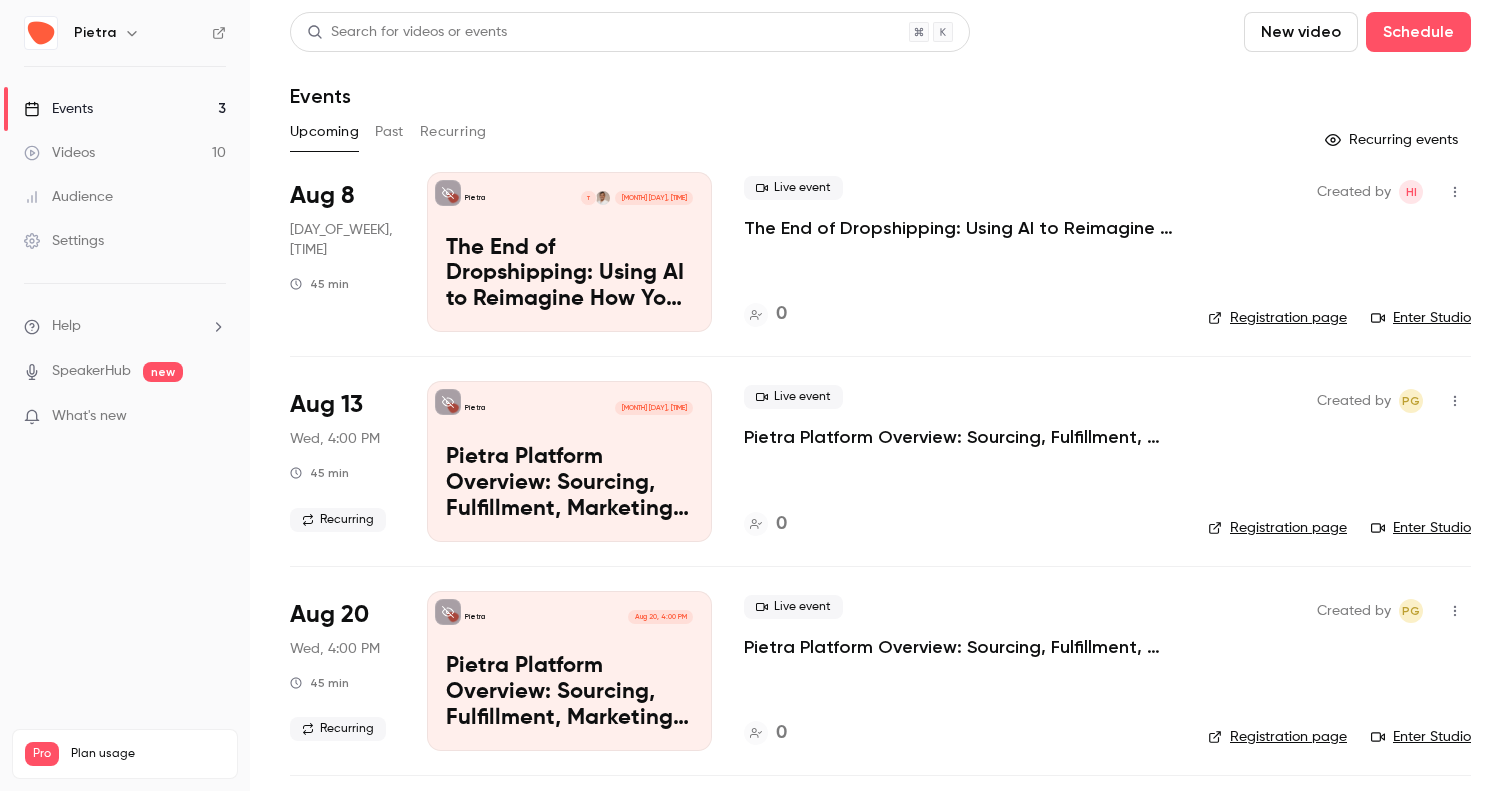 click on "The End of Dropshipping: Using AI to Reimagine How You Source" at bounding box center [569, 274] 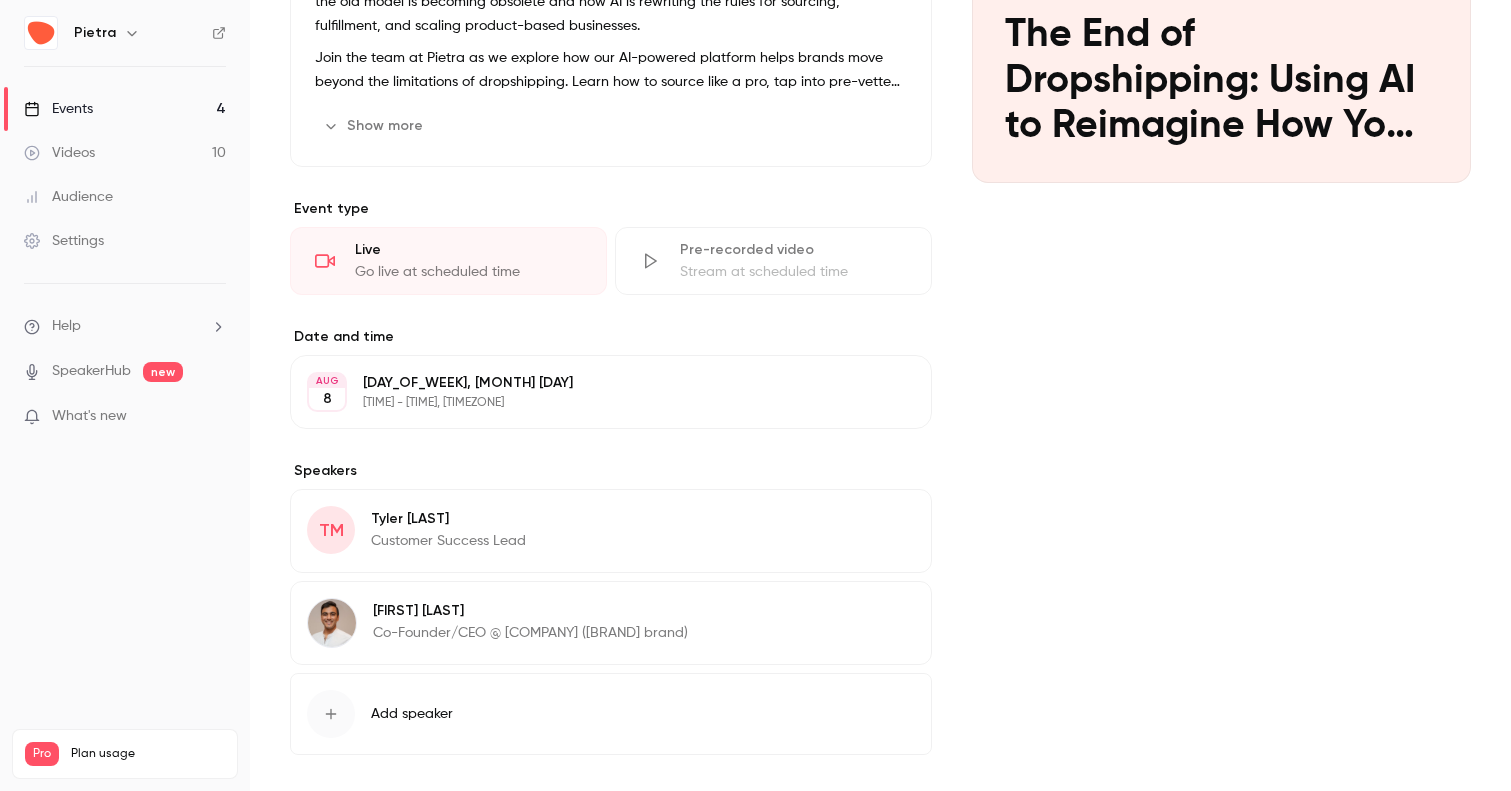 scroll, scrollTop: 326, scrollLeft: 0, axis: vertical 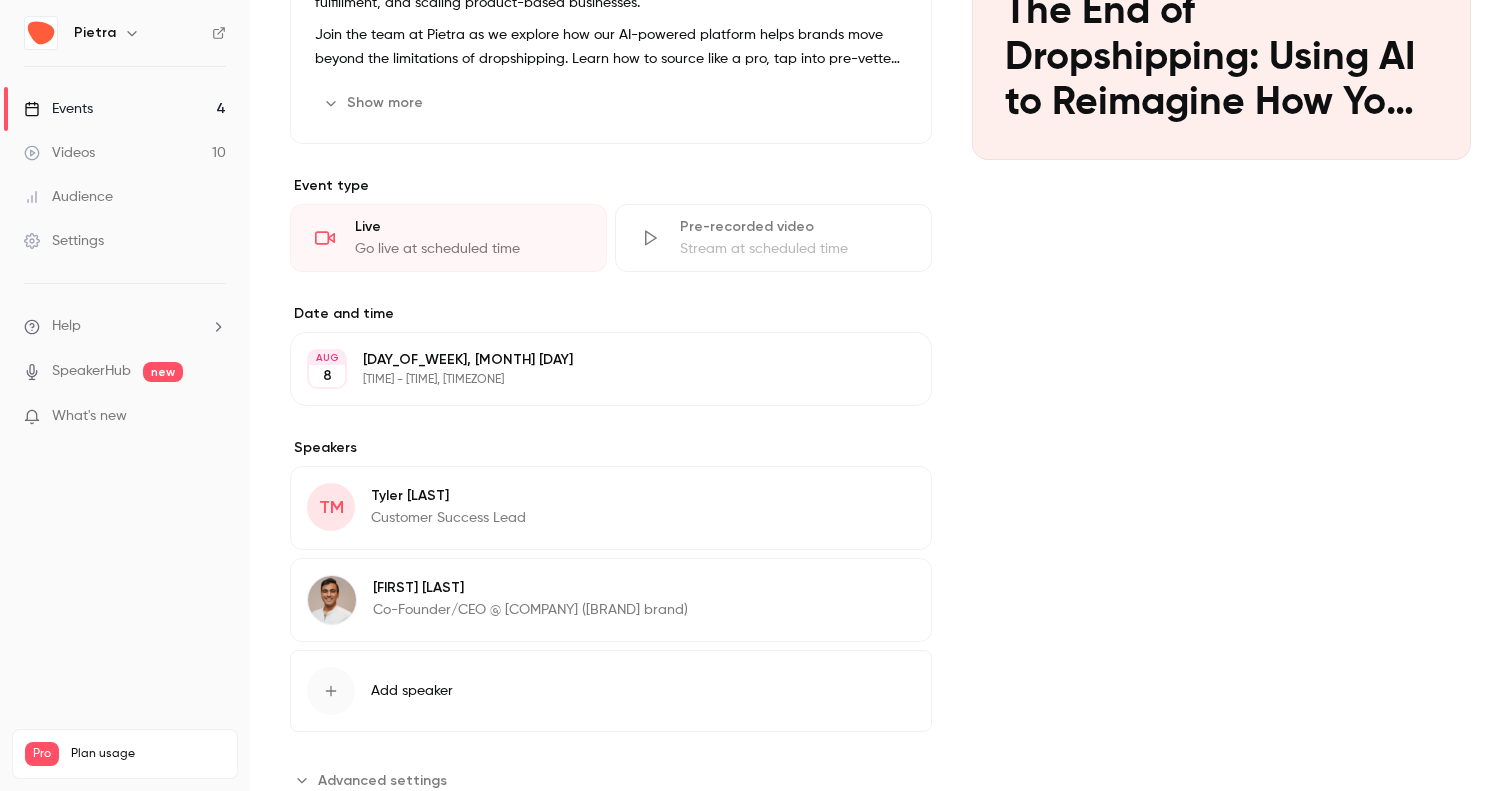 click on "Customer Success Lead" at bounding box center (448, 518) 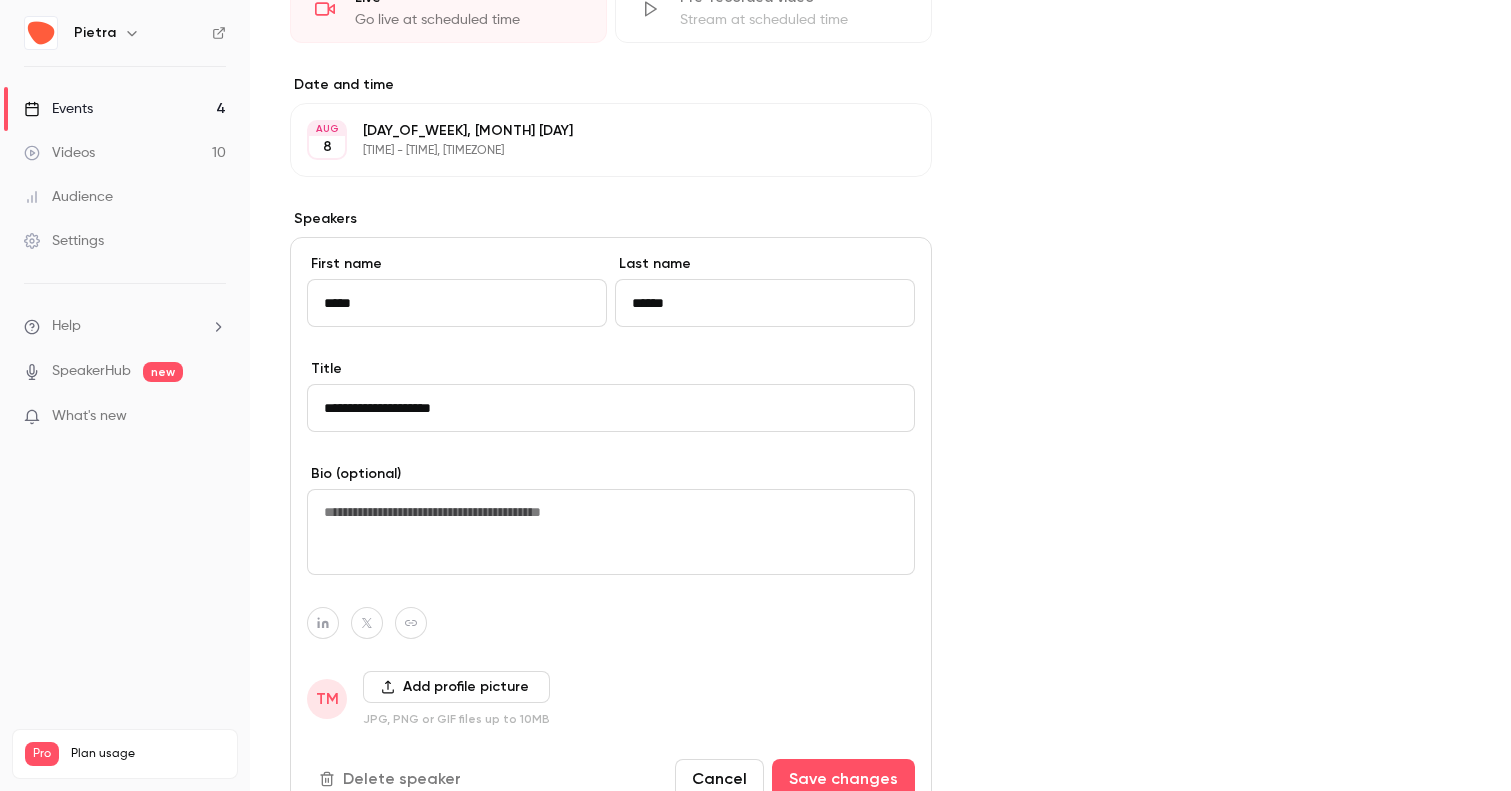 scroll, scrollTop: 623, scrollLeft: 0, axis: vertical 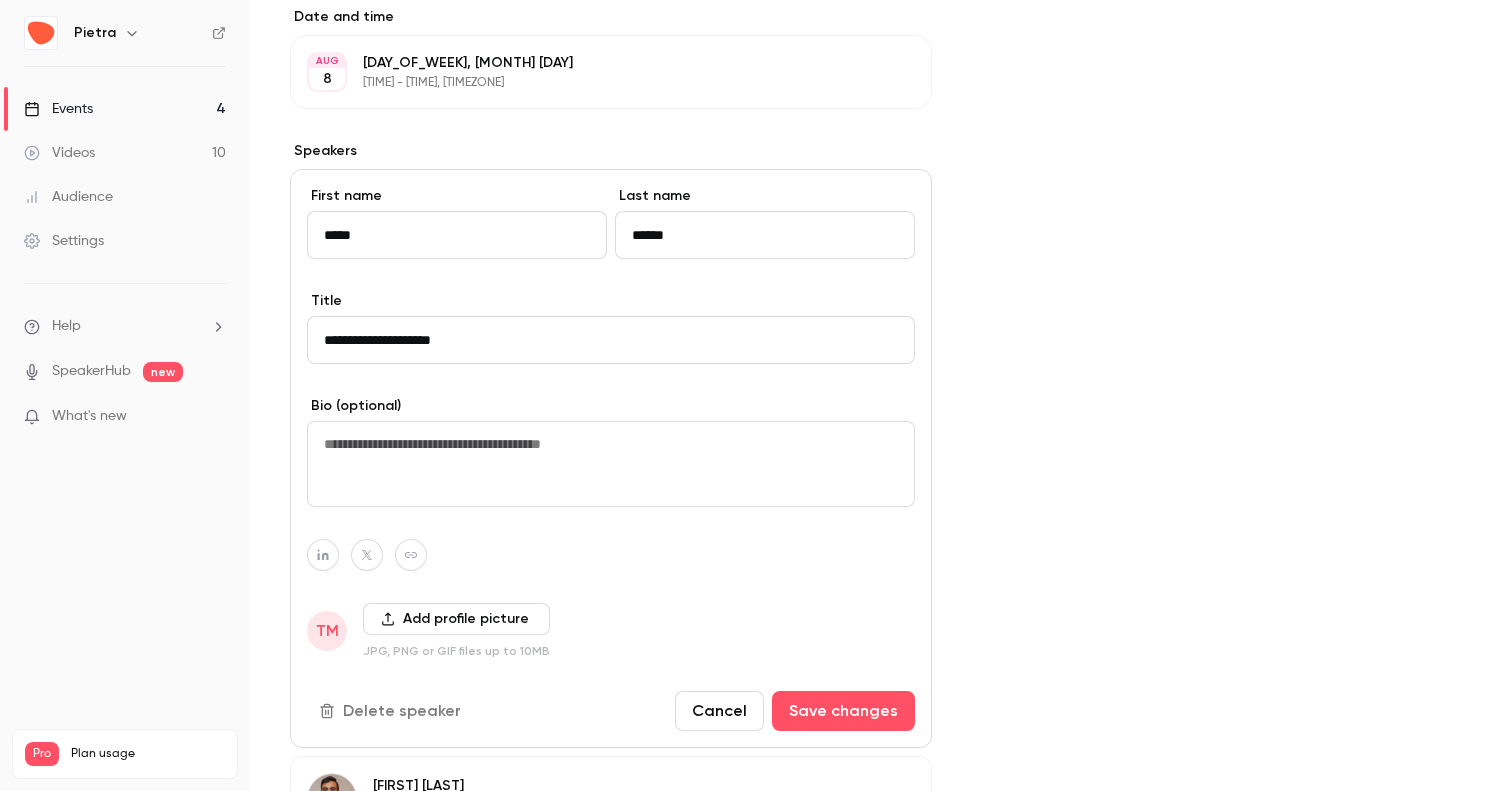 click on "**********" at bounding box center (611, 340) 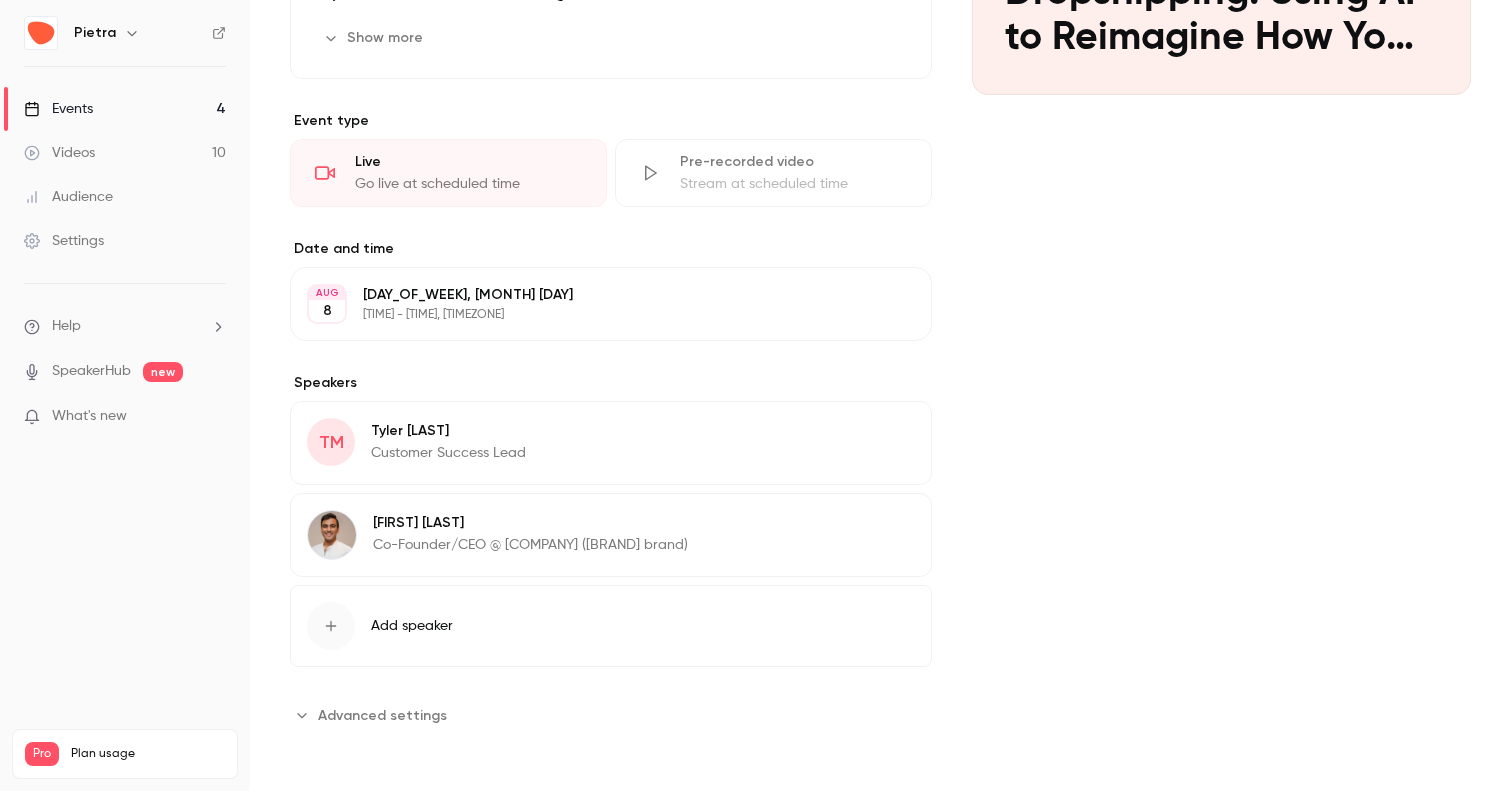 scroll, scrollTop: 0, scrollLeft: 0, axis: both 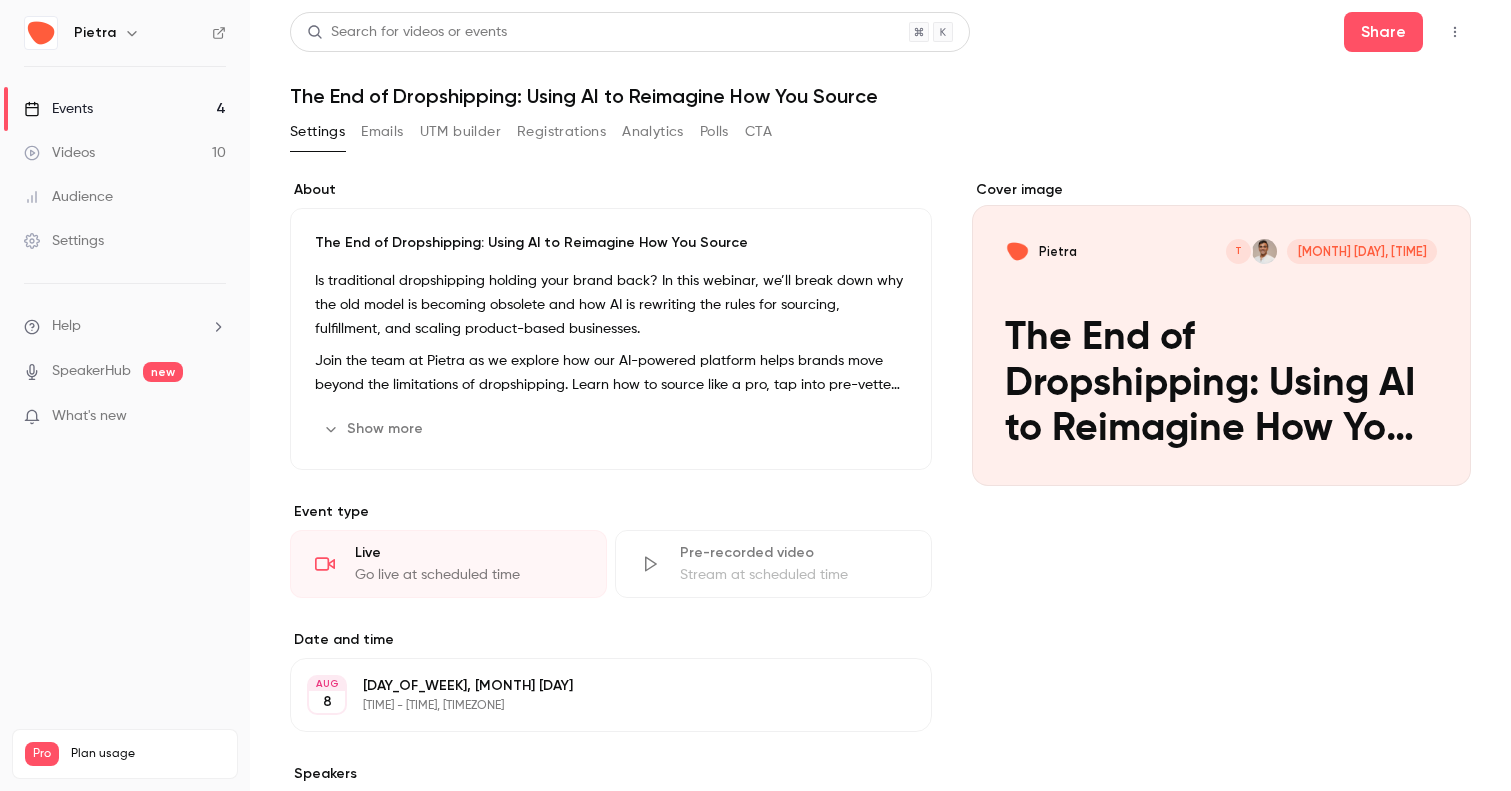click on "Registrations" at bounding box center [561, 132] 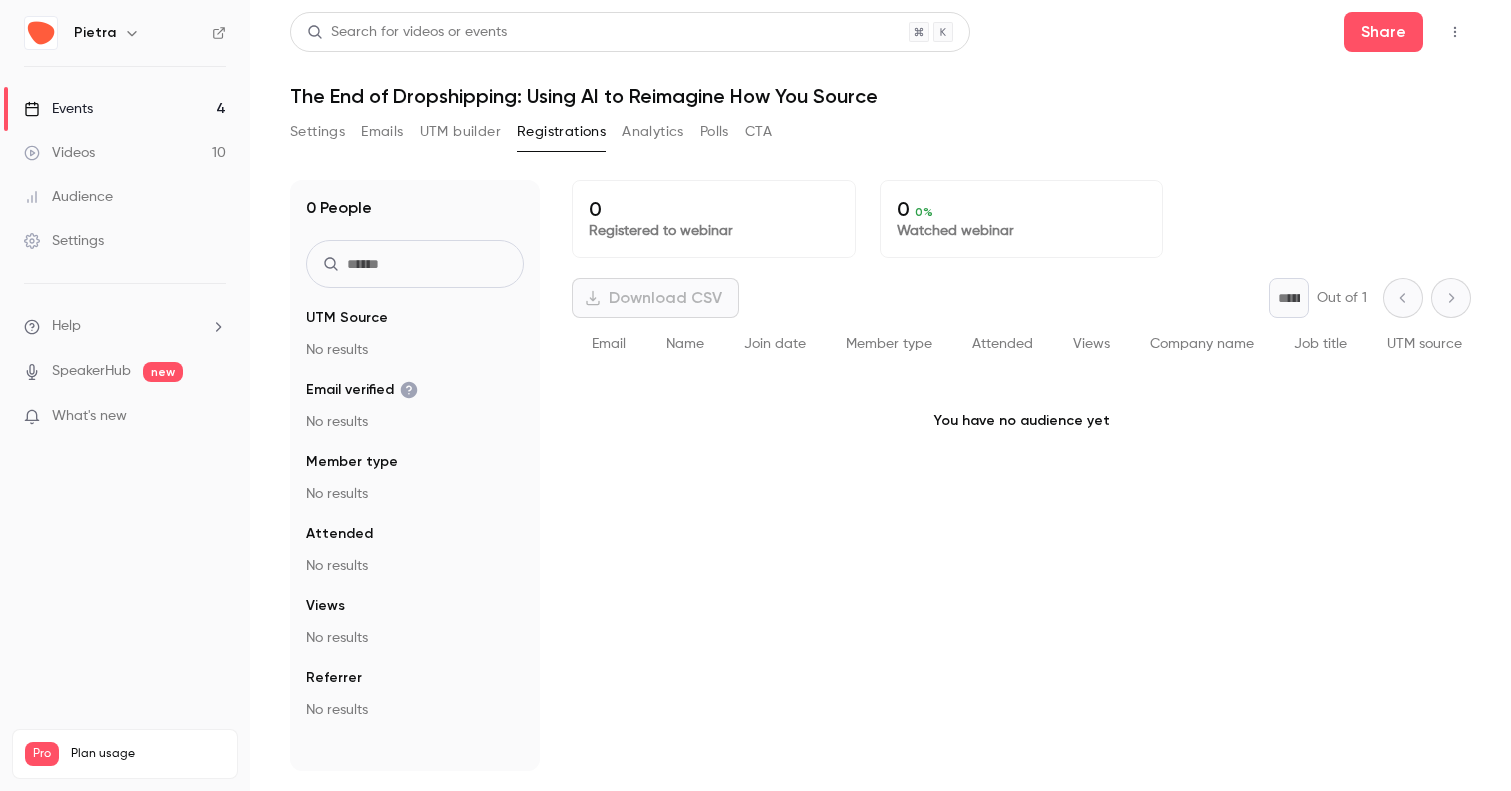 click on "Settings" at bounding box center [317, 132] 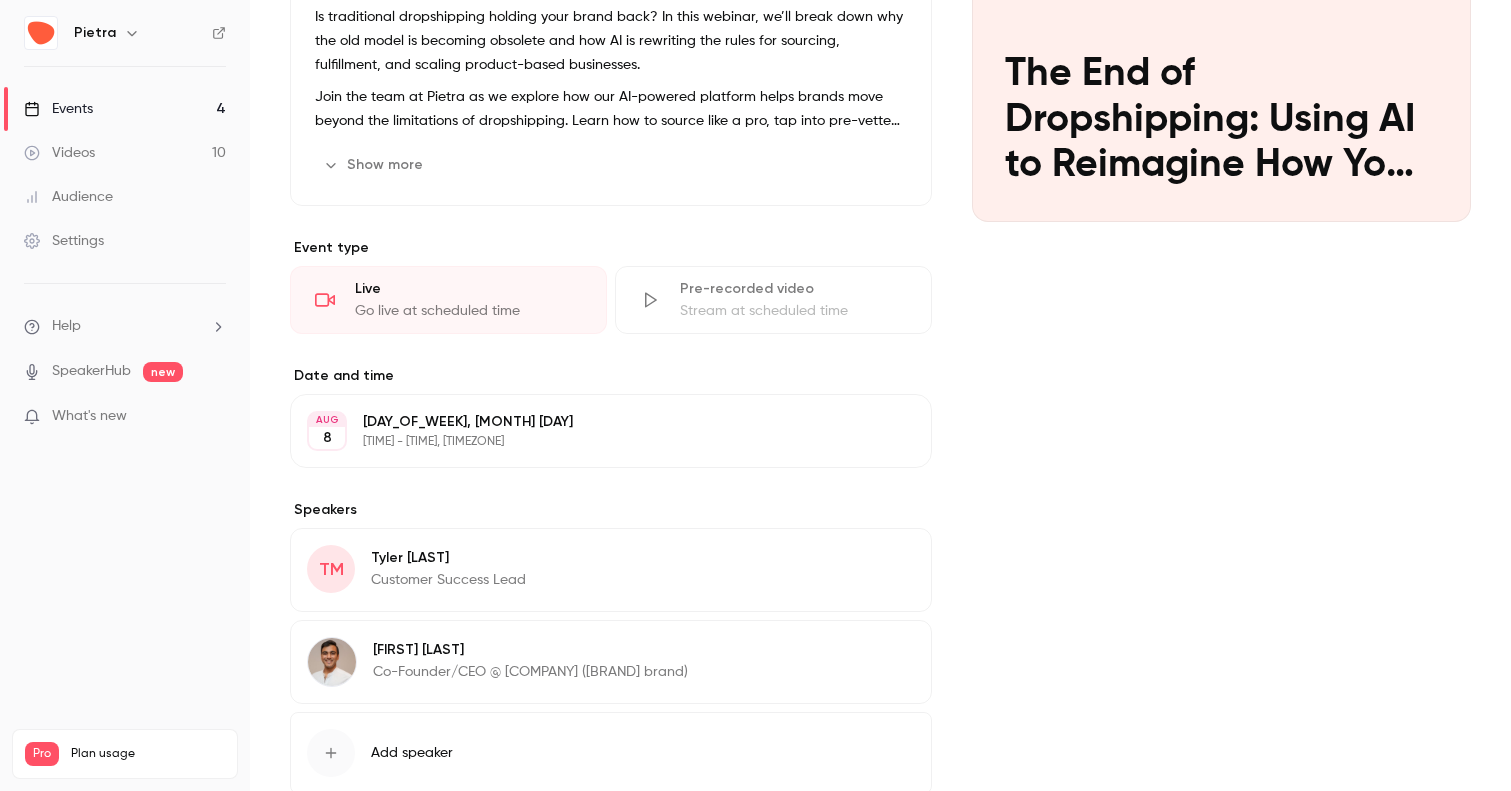 scroll, scrollTop: 391, scrollLeft: 0, axis: vertical 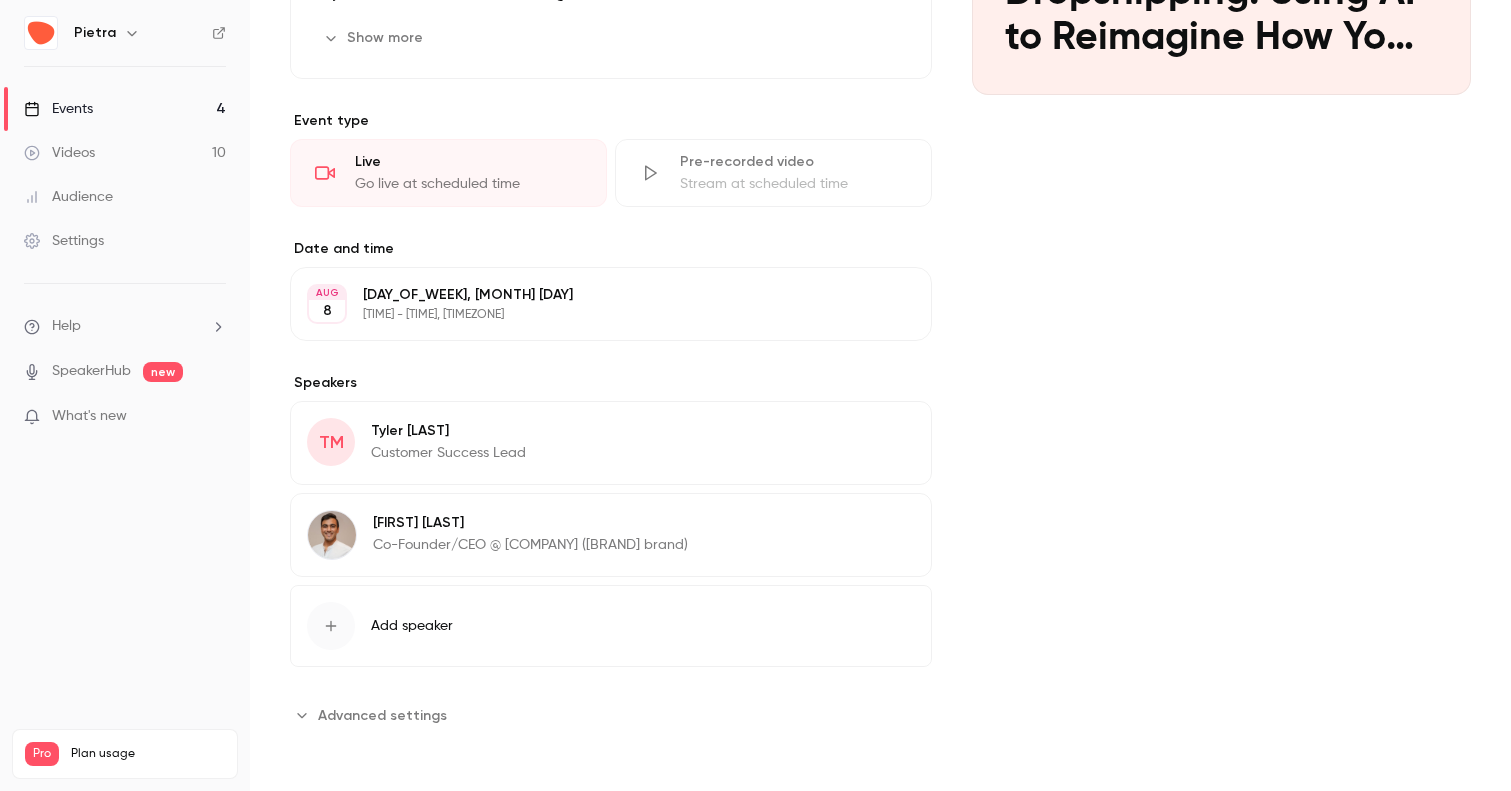 click on "Advanced settings" at bounding box center (382, 715) 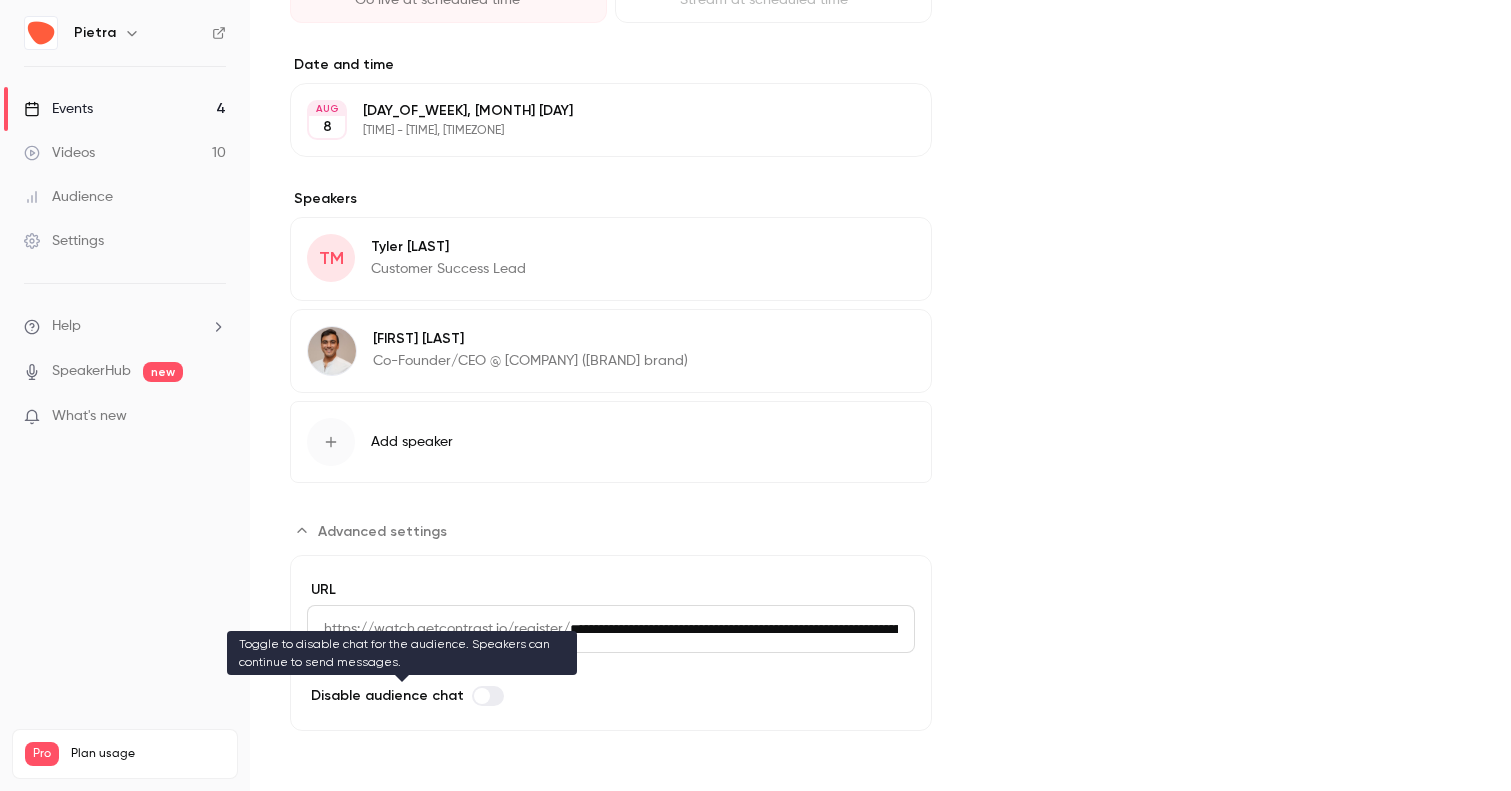 scroll, scrollTop: 243, scrollLeft: 0, axis: vertical 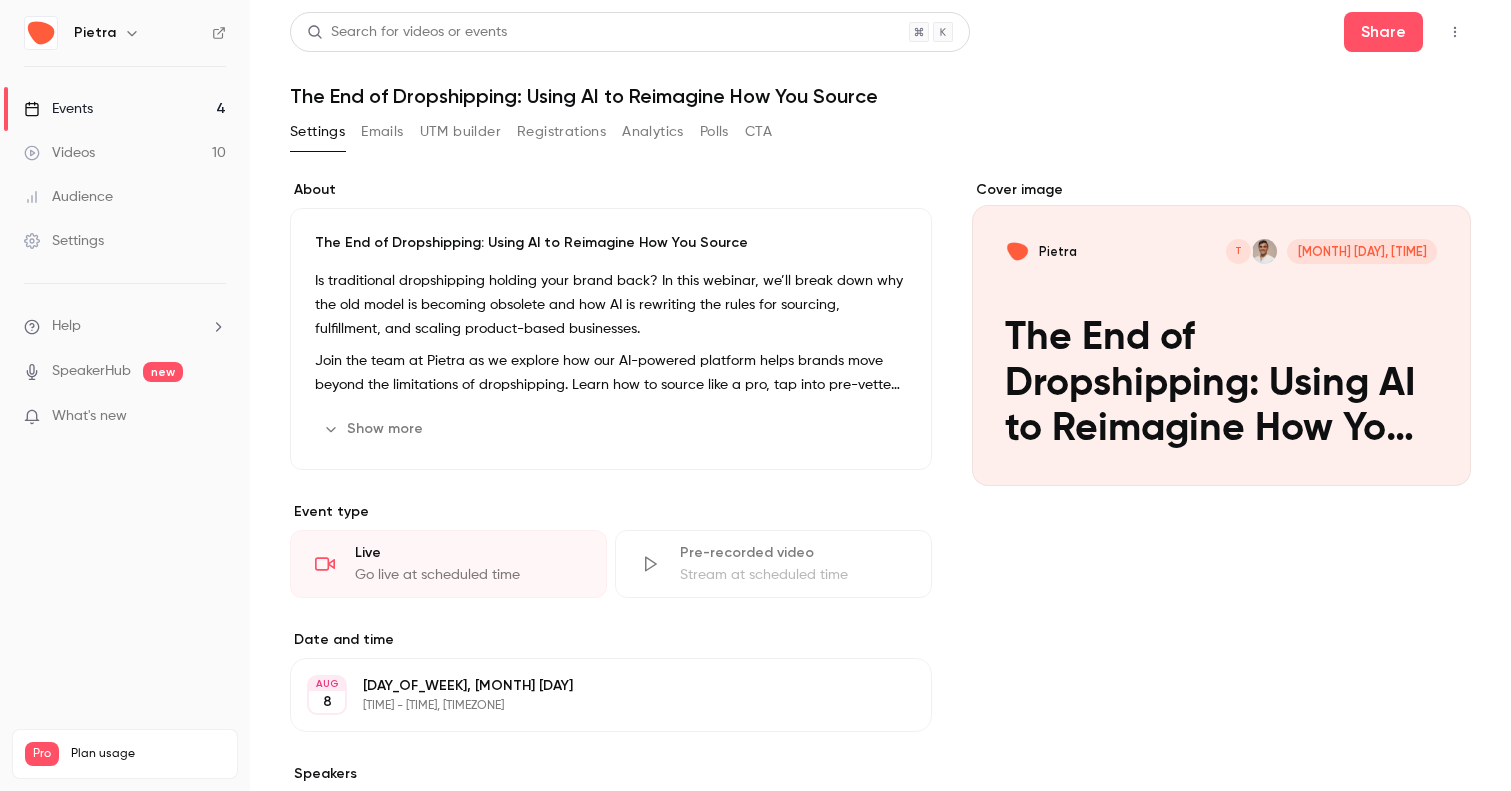 click at bounding box center (1455, 32) 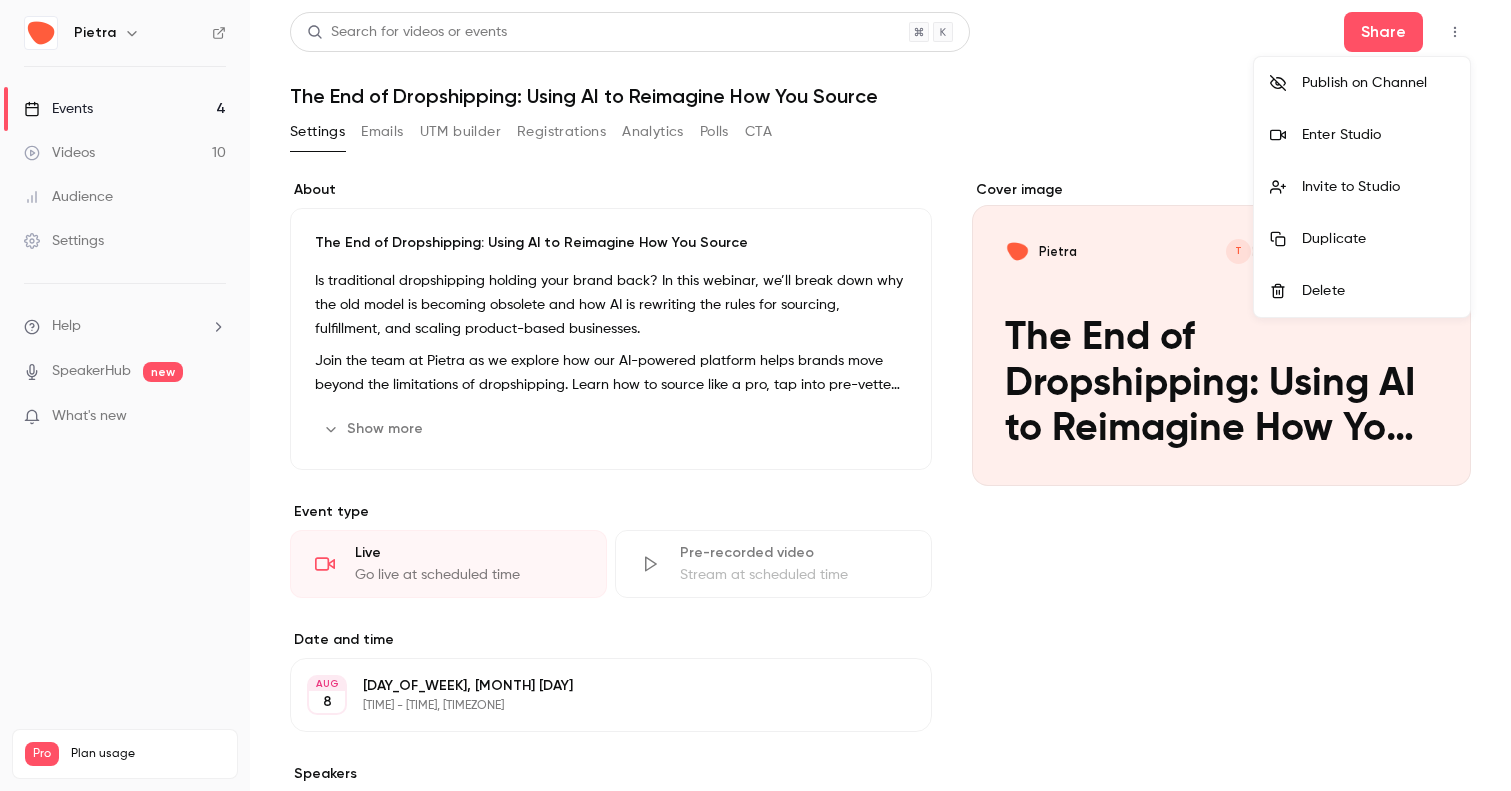 click on "Invite to Studio" at bounding box center [1362, 187] 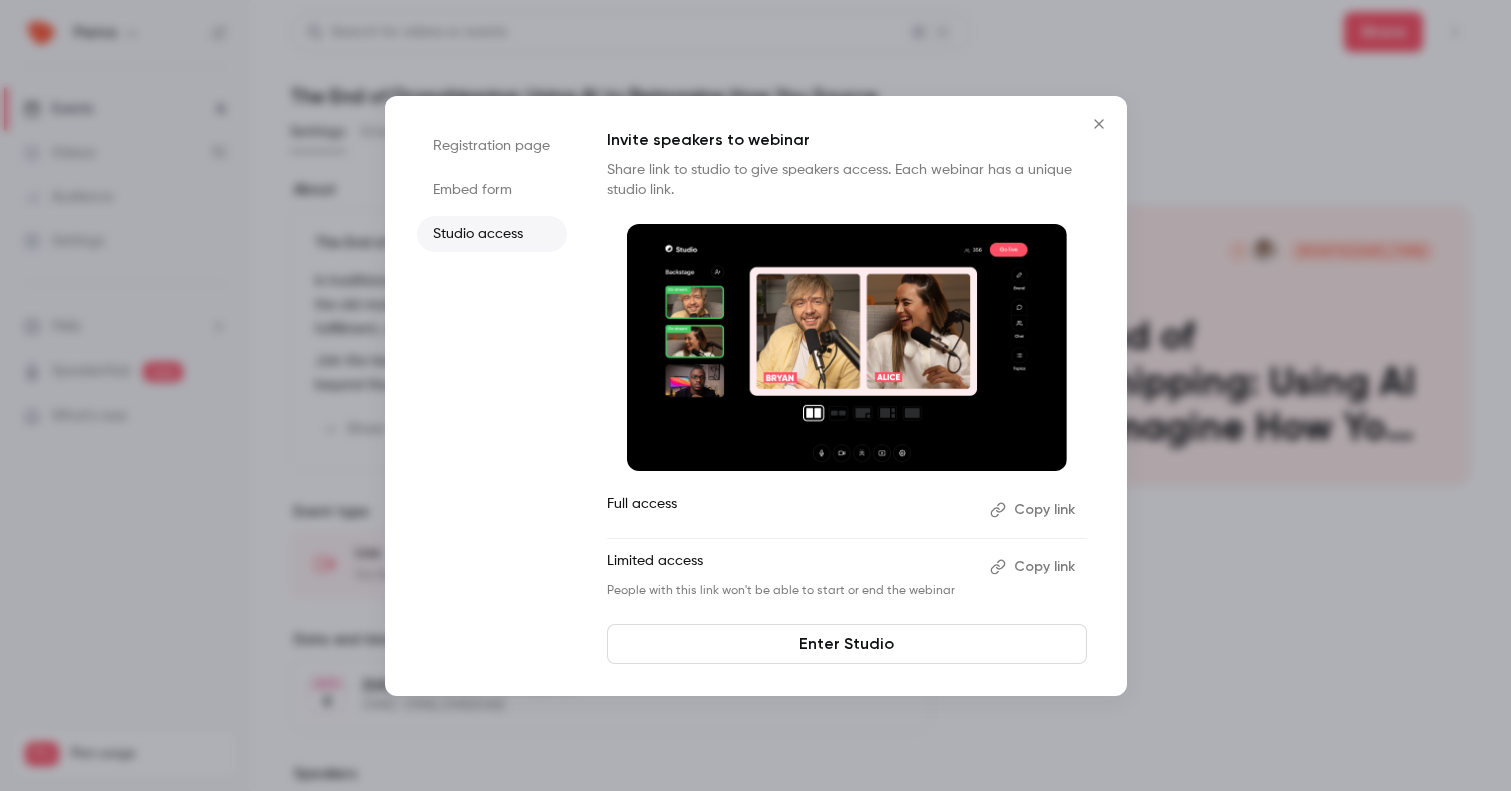 type 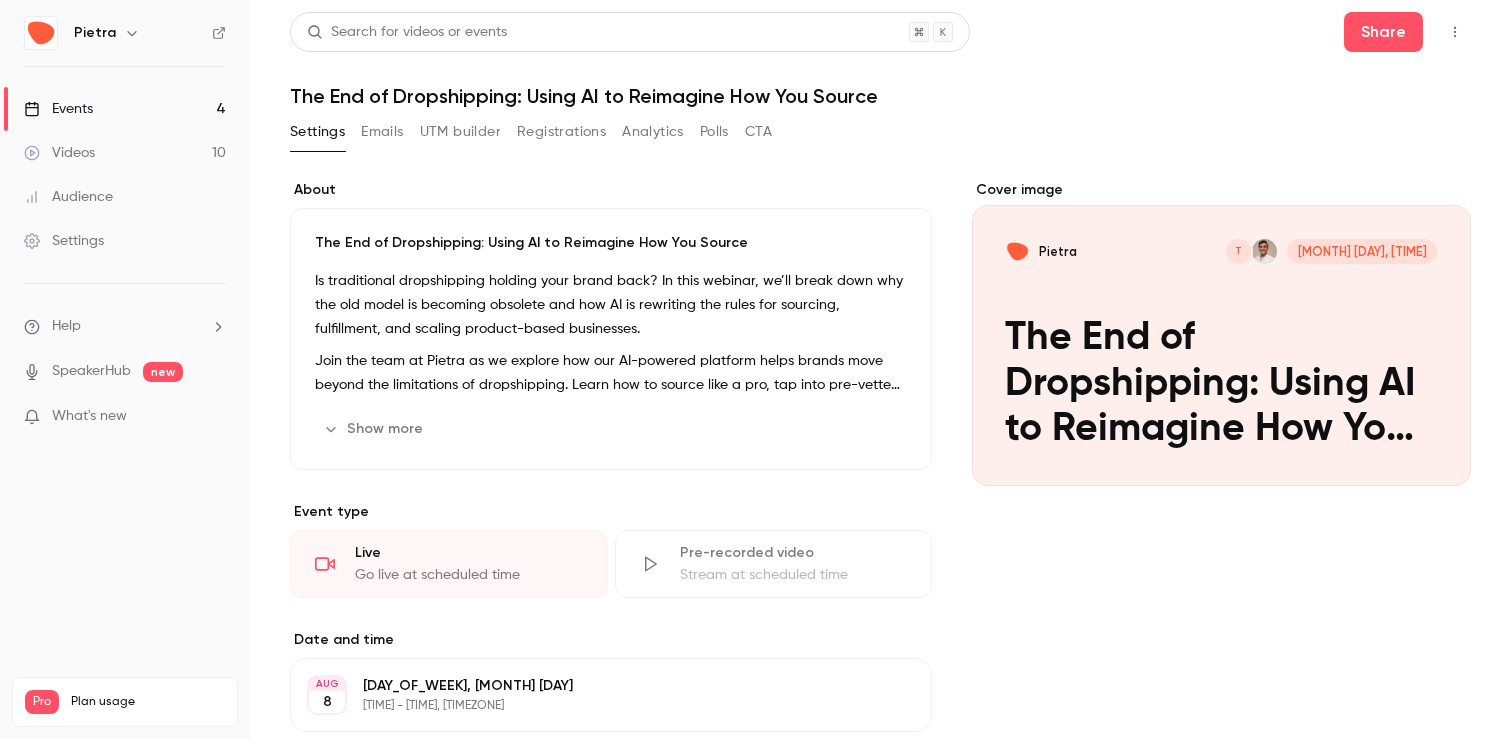 scroll, scrollTop: 5, scrollLeft: 0, axis: vertical 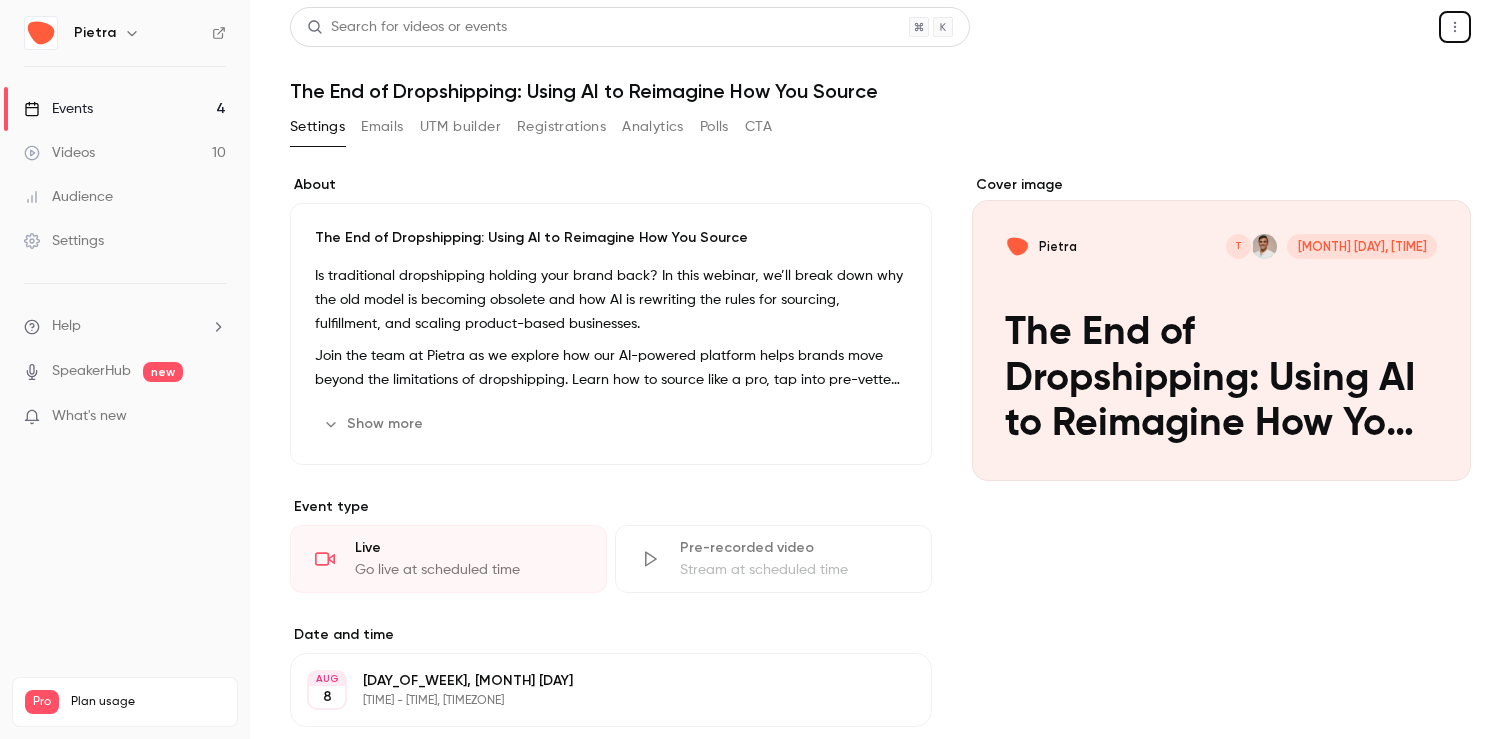 click on "Share" at bounding box center [1383, 27] 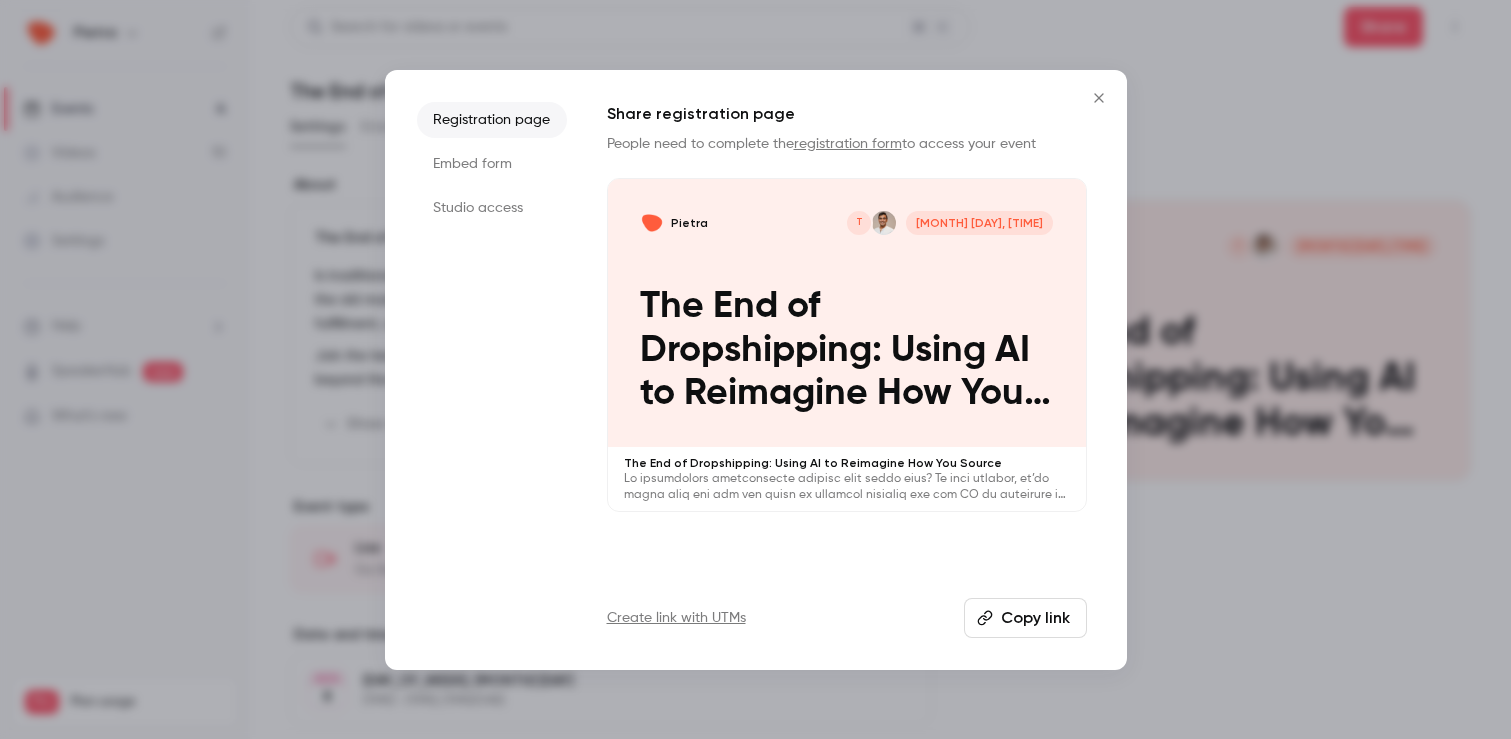 click on "Studio access" at bounding box center [492, 208] 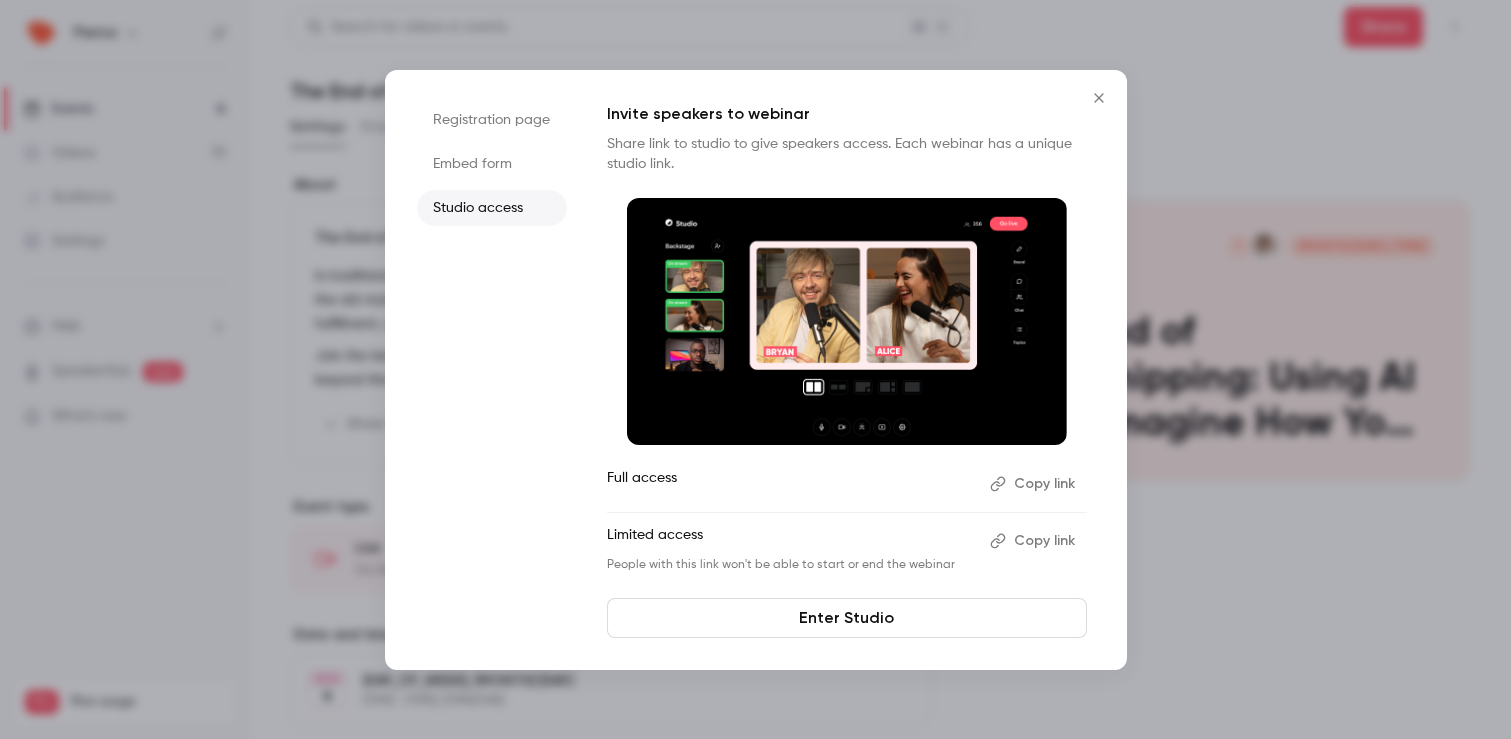 click on "Copy link" at bounding box center [1034, 484] 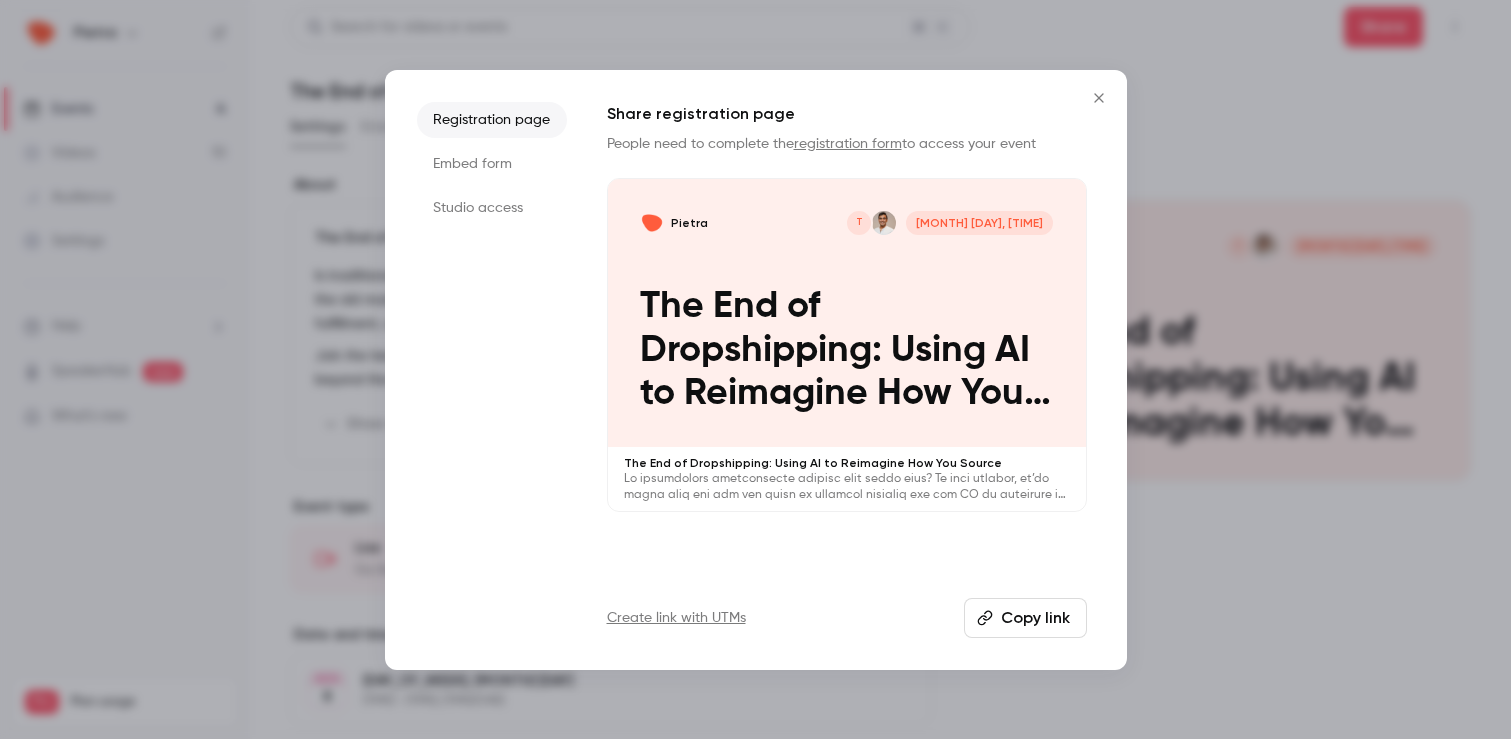 click on "Studio access" at bounding box center [492, 208] 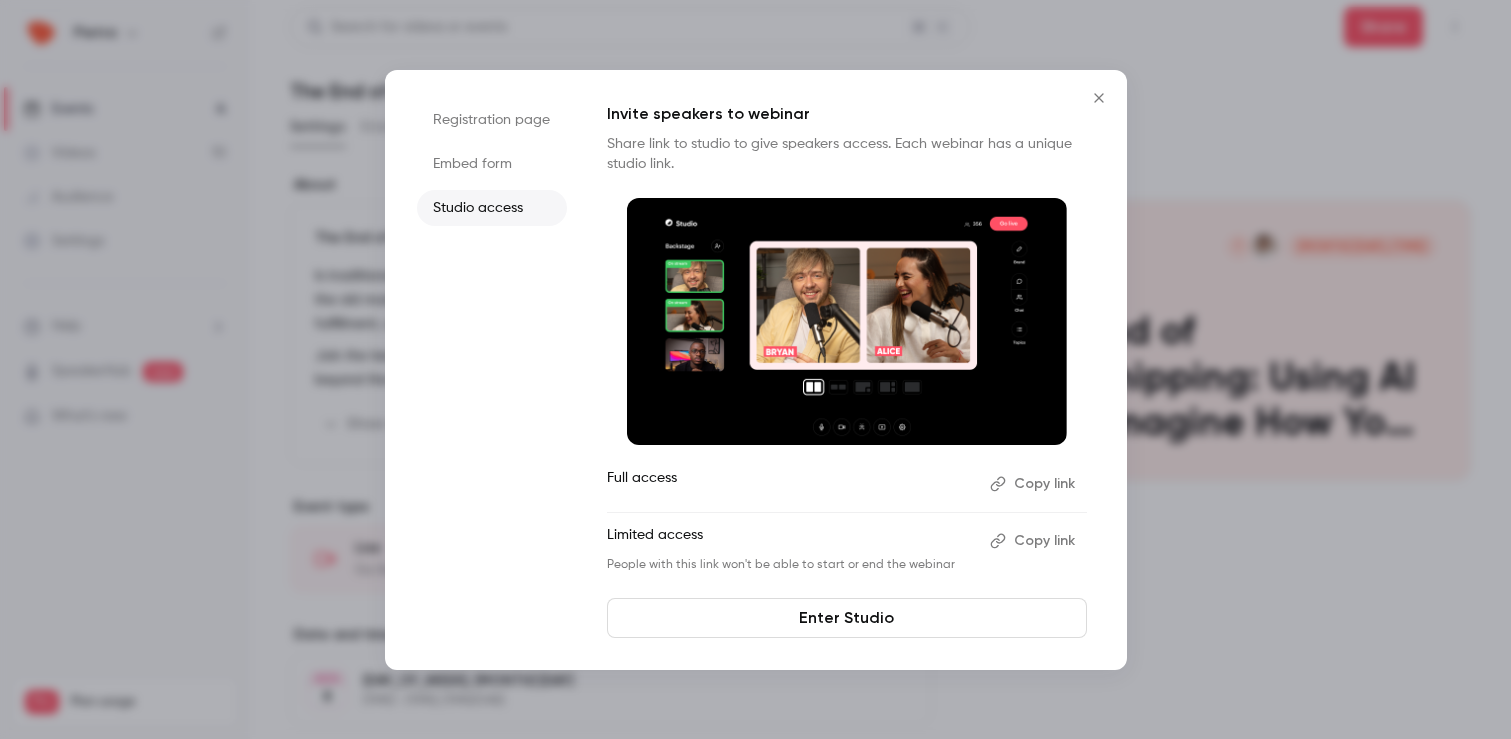 click on "Registration page" at bounding box center [492, 120] 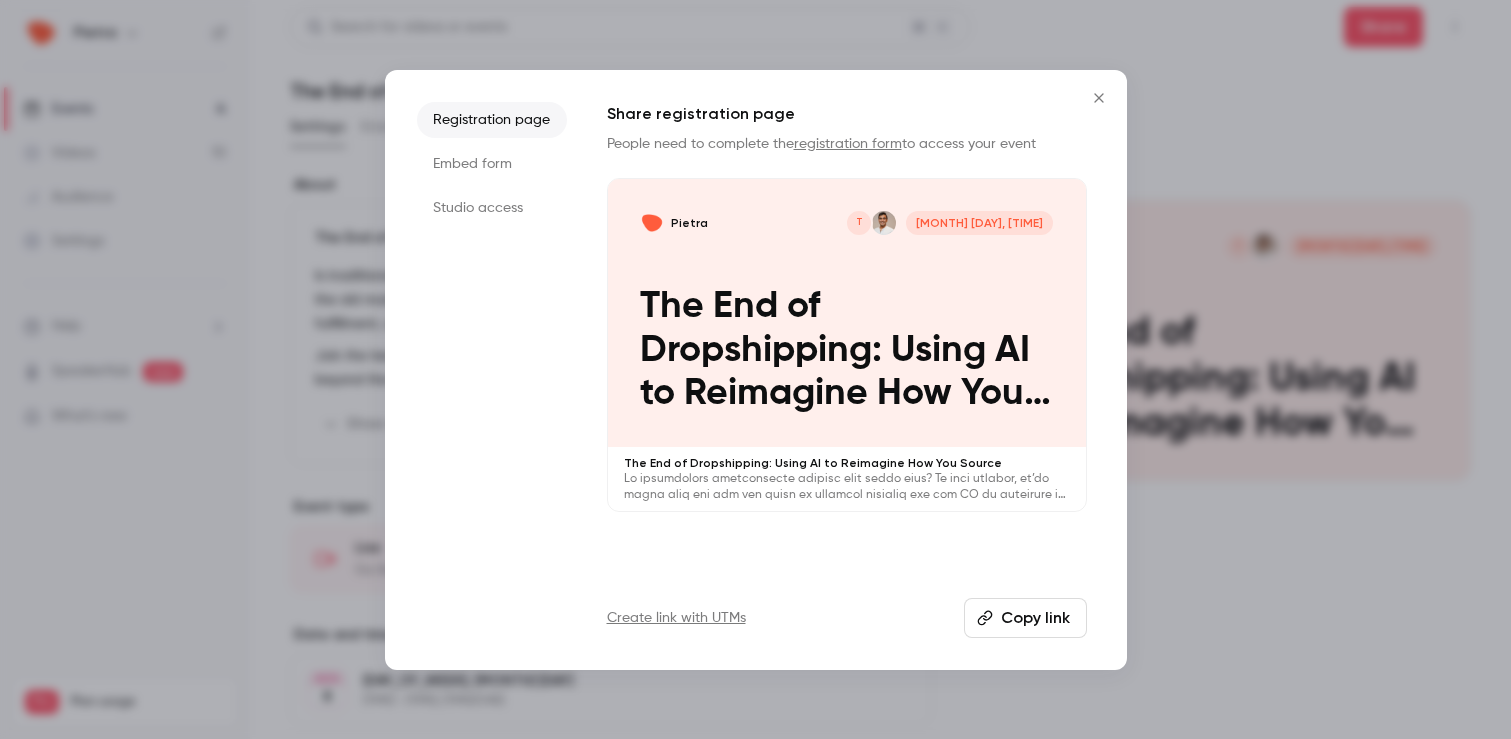 click 